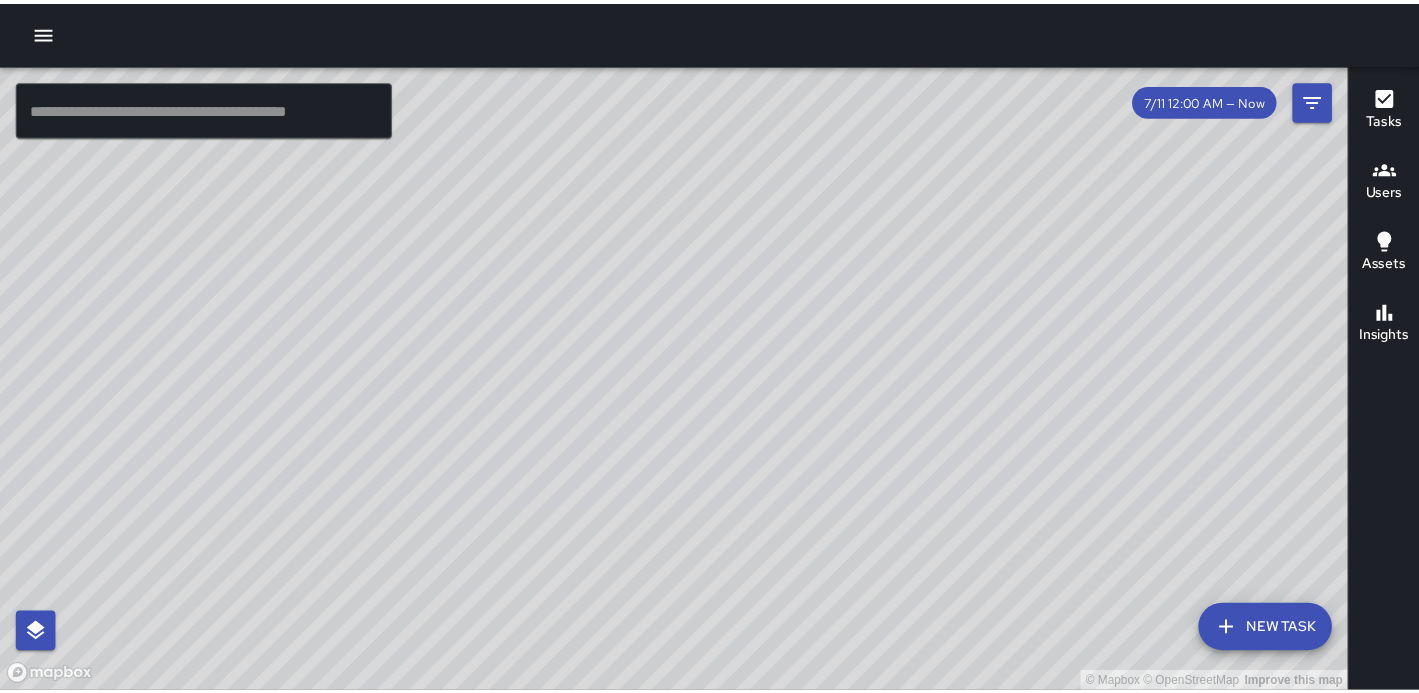 scroll, scrollTop: 0, scrollLeft: 0, axis: both 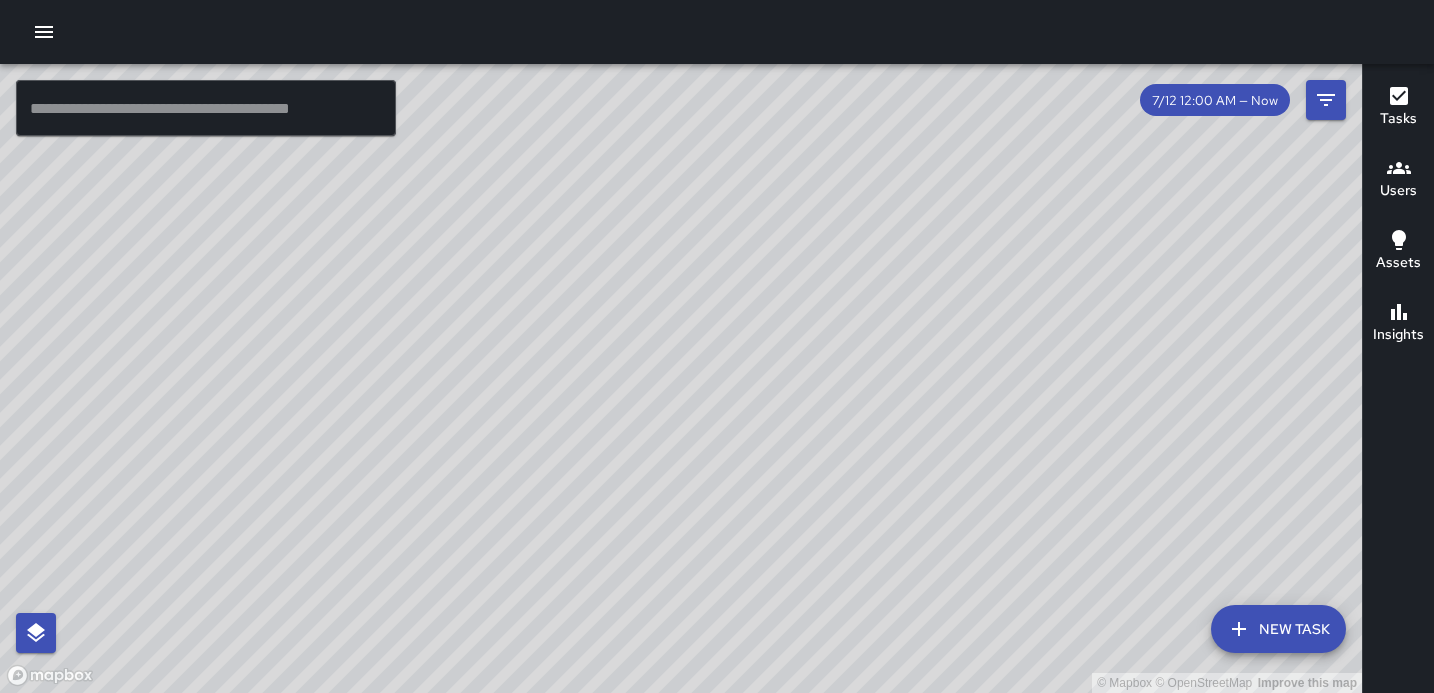 click on "© Mapbox   © OpenStreetMap   Improve this map" at bounding box center [681, 378] 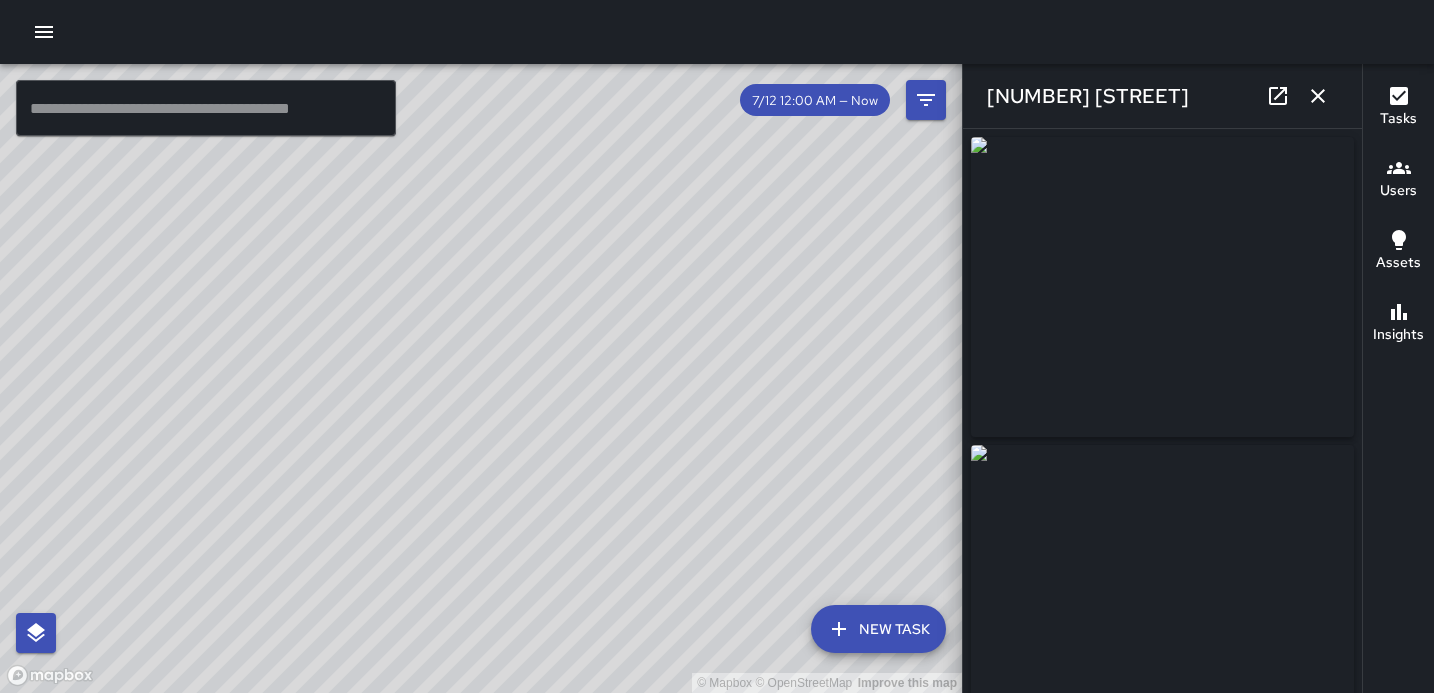 click on "© Mapbox   © OpenStreetMap   Improve this map [USER] [NUMBER] [STREET] Sat, [MONTH] [DAY], [TIME] [TASK_NAME]" at bounding box center (481, 378) 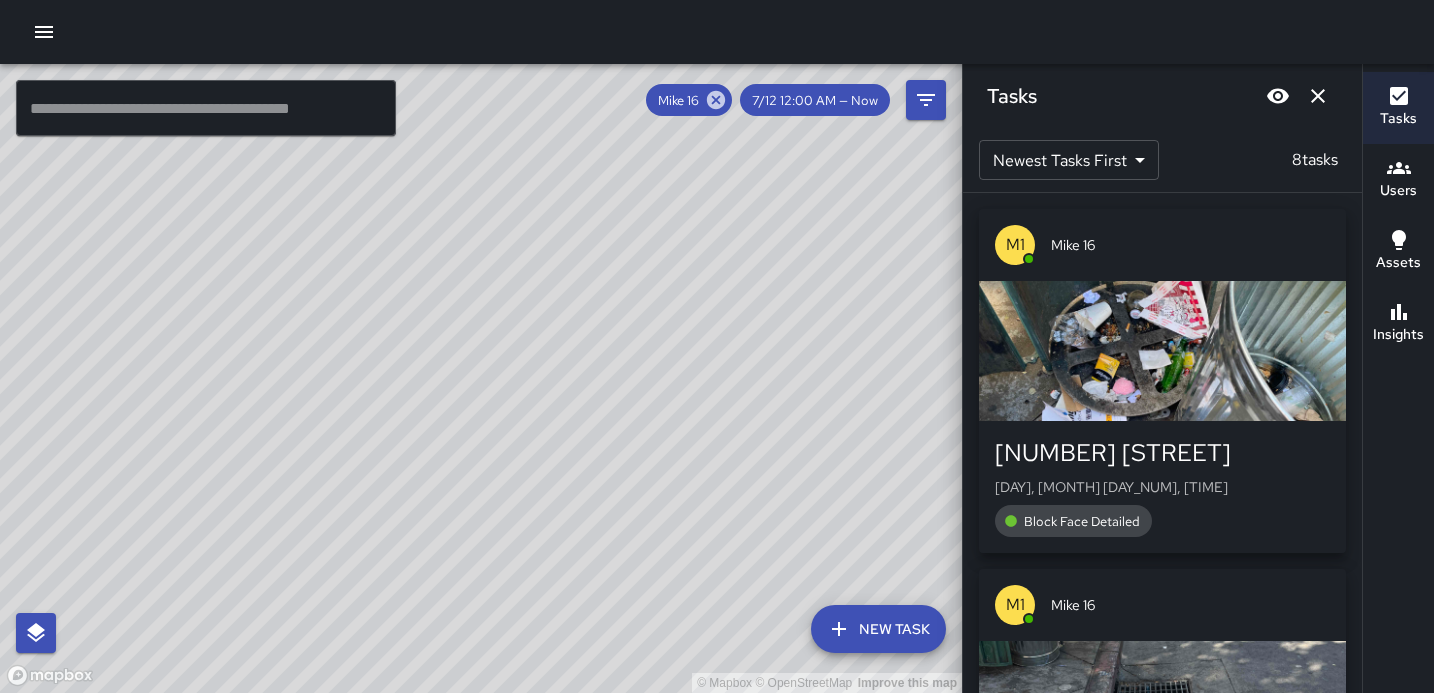 drag, startPoint x: 688, startPoint y: 189, endPoint x: 513, endPoint y: 388, distance: 265.0019 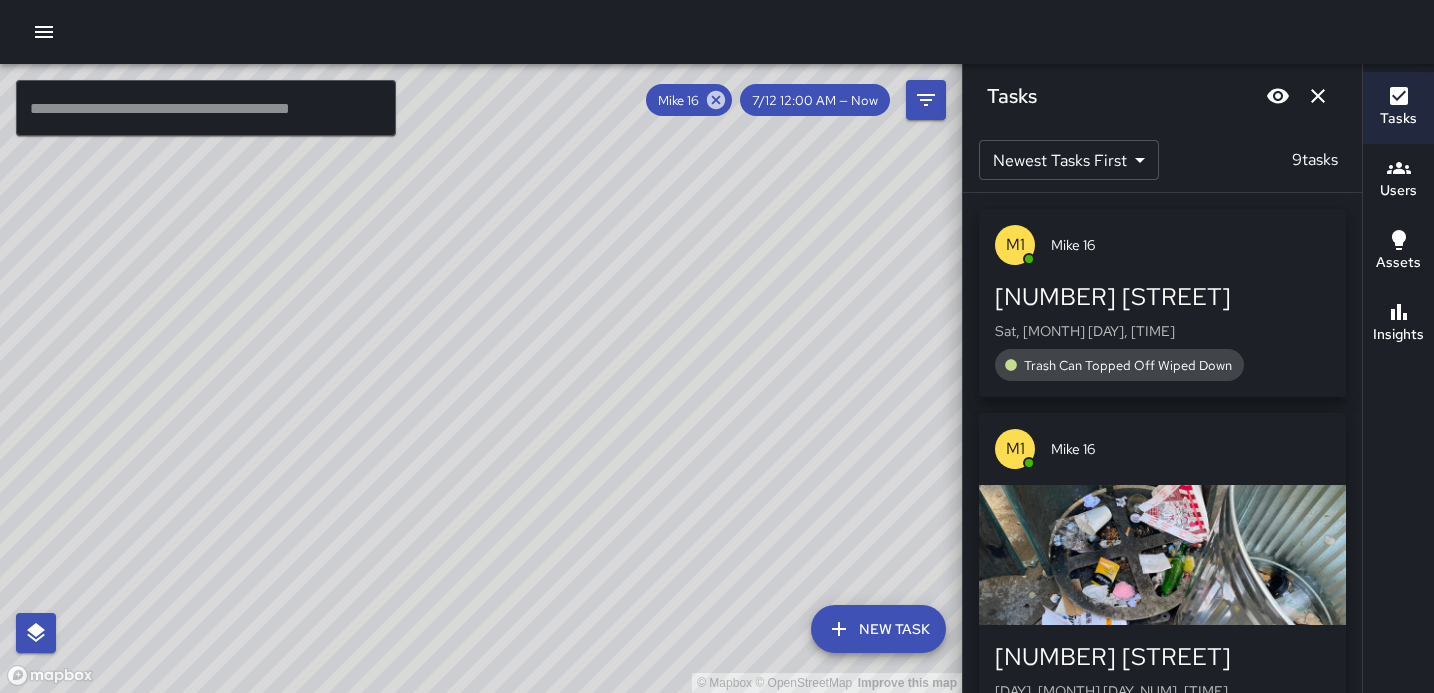 drag, startPoint x: 747, startPoint y: 204, endPoint x: 739, endPoint y: 579, distance: 375.08533 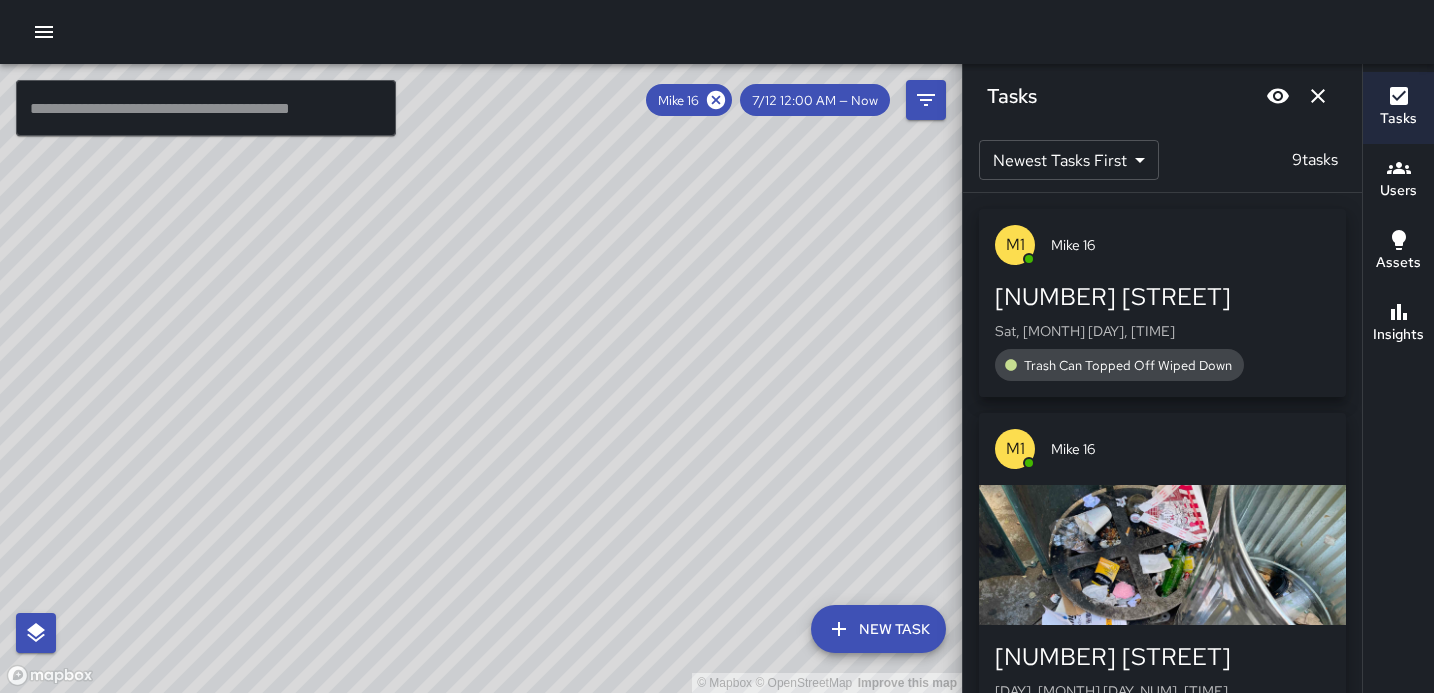 click 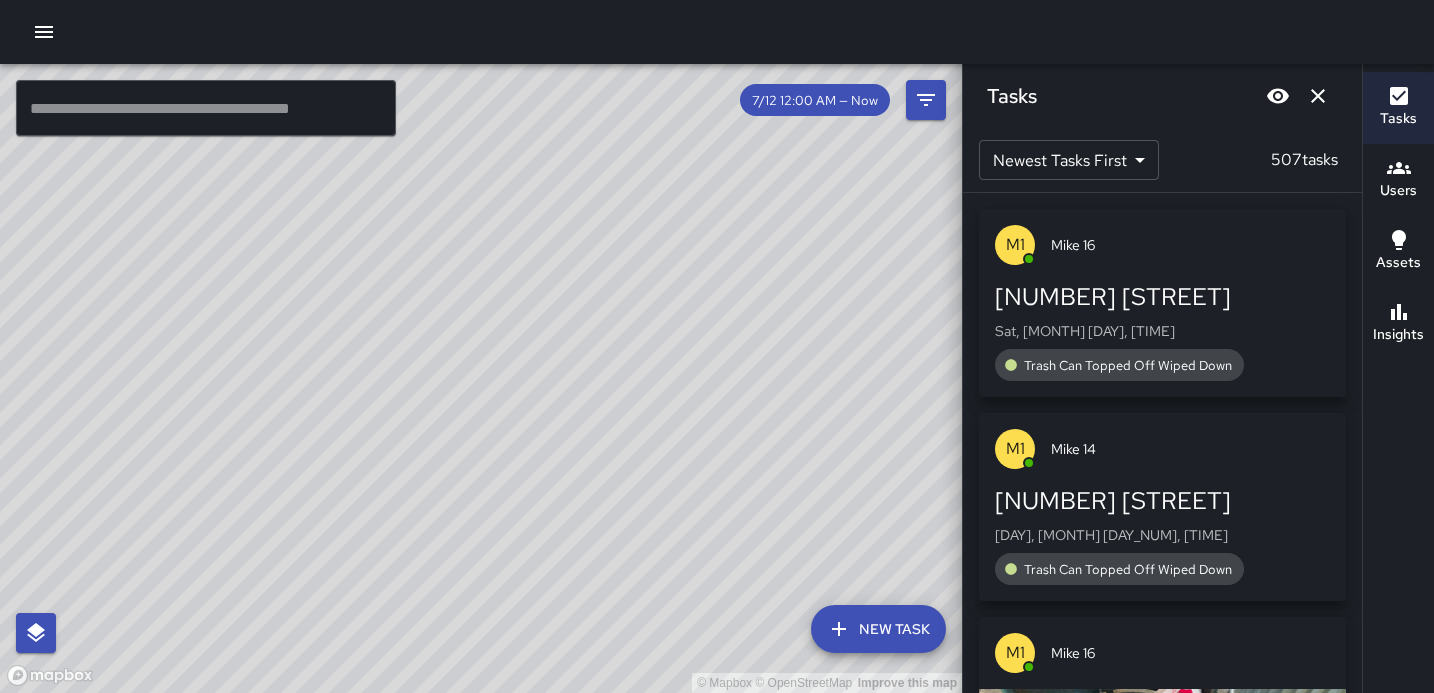drag, startPoint x: 537, startPoint y: 488, endPoint x: 973, endPoint y: -79, distance: 715.2517 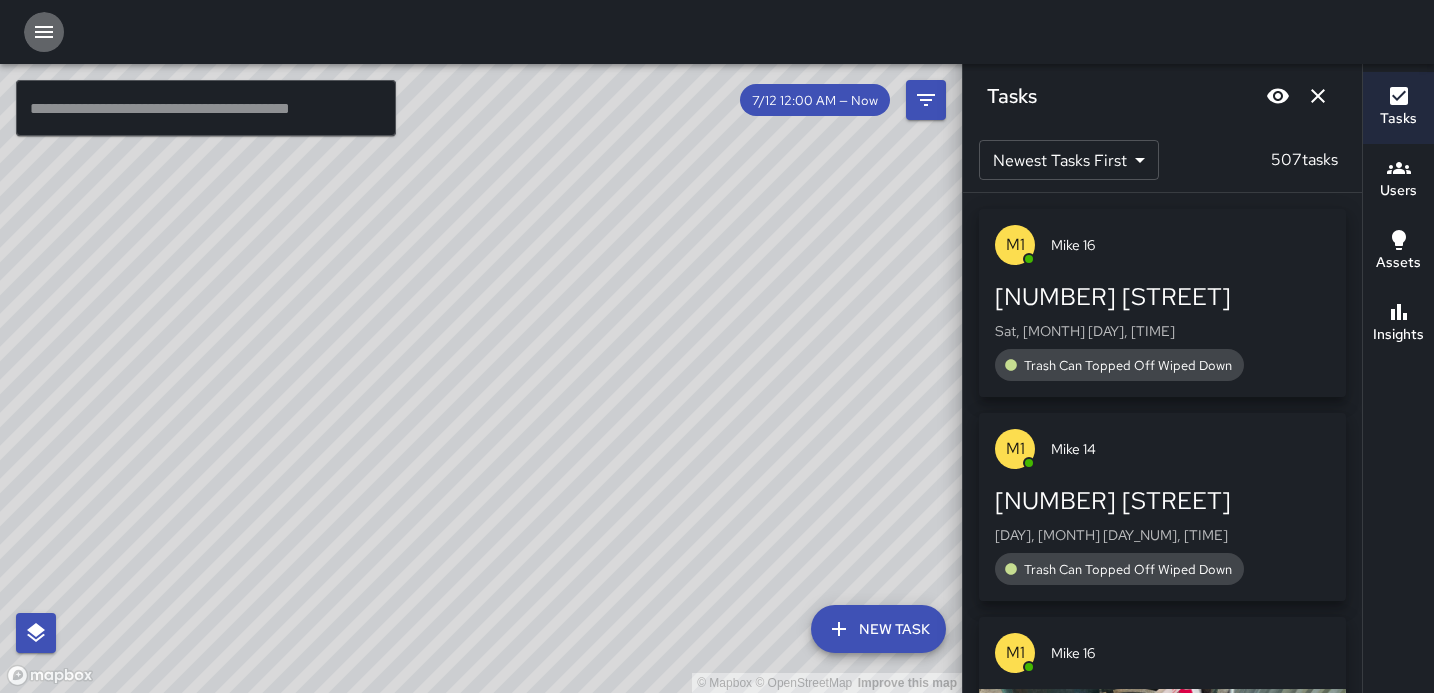 click 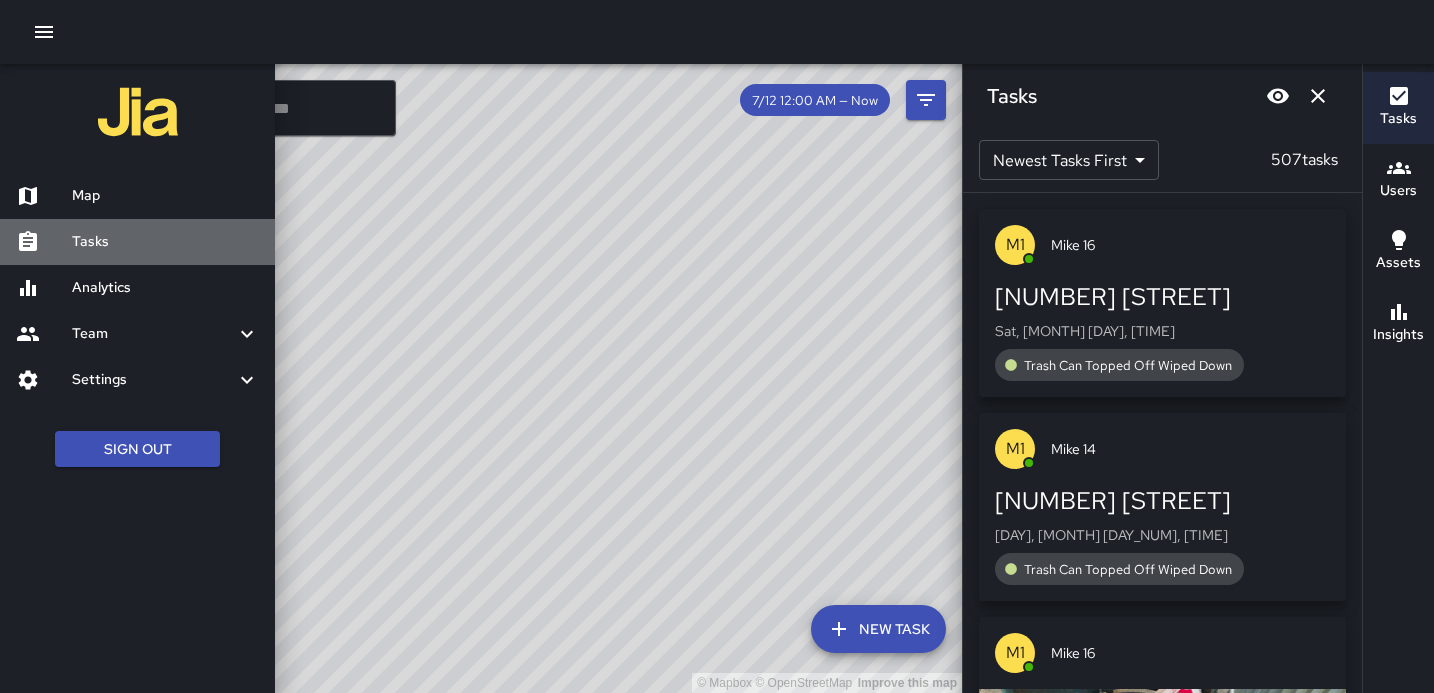 click on "Tasks" at bounding box center [165, 242] 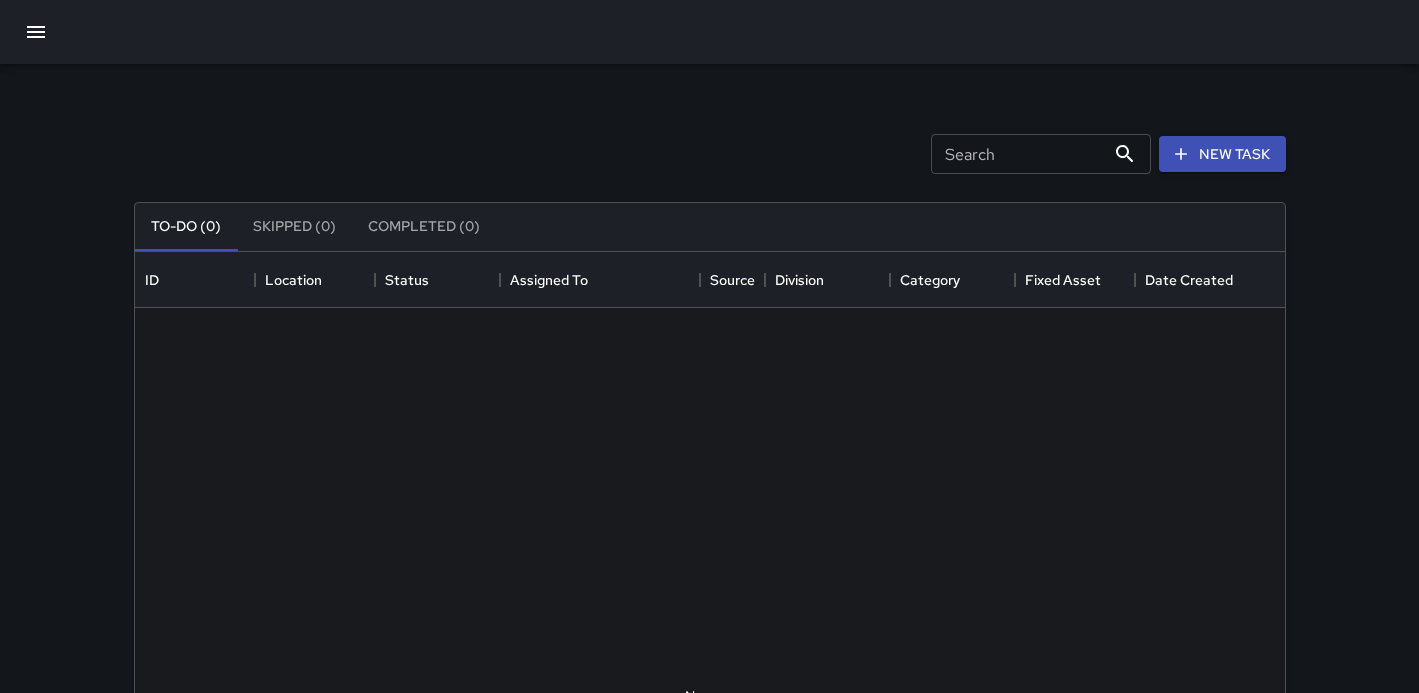 scroll, scrollTop: 16, scrollLeft: 16, axis: both 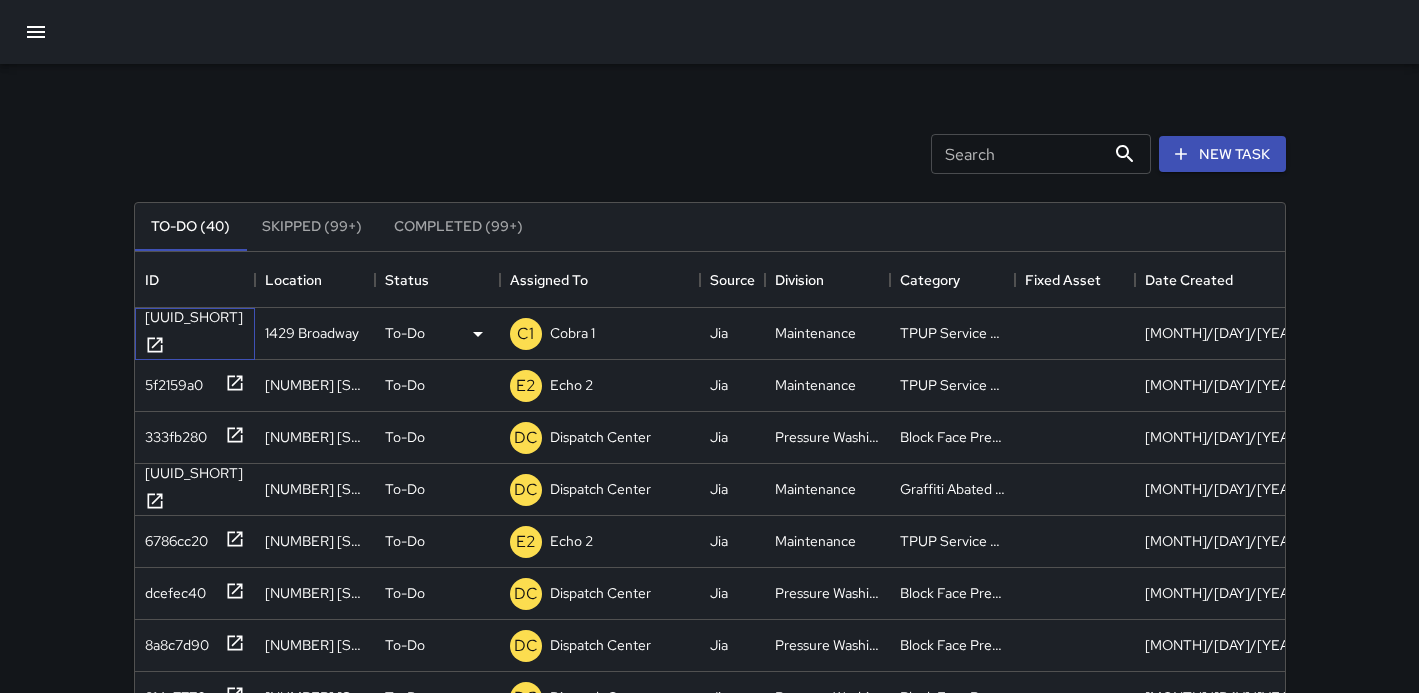 click on "[UUID_SHORT]" at bounding box center (190, 313) 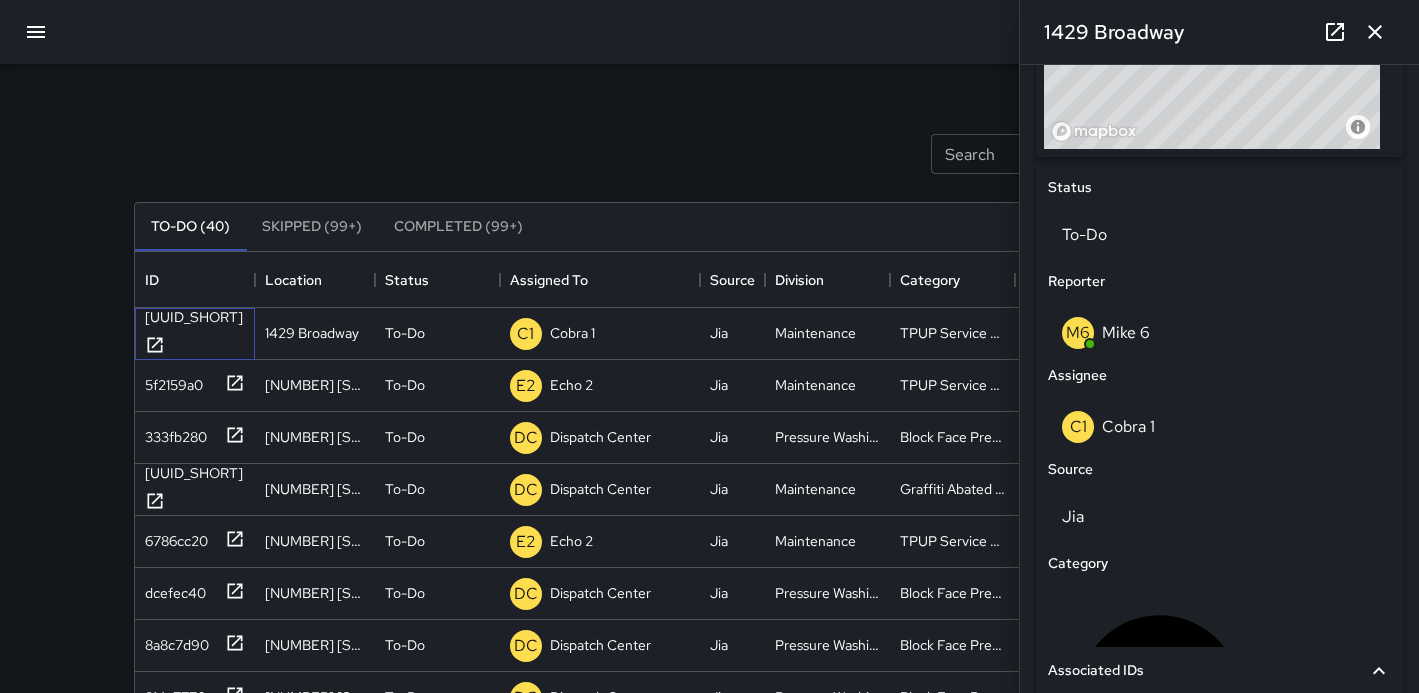 scroll, scrollTop: 812, scrollLeft: 0, axis: vertical 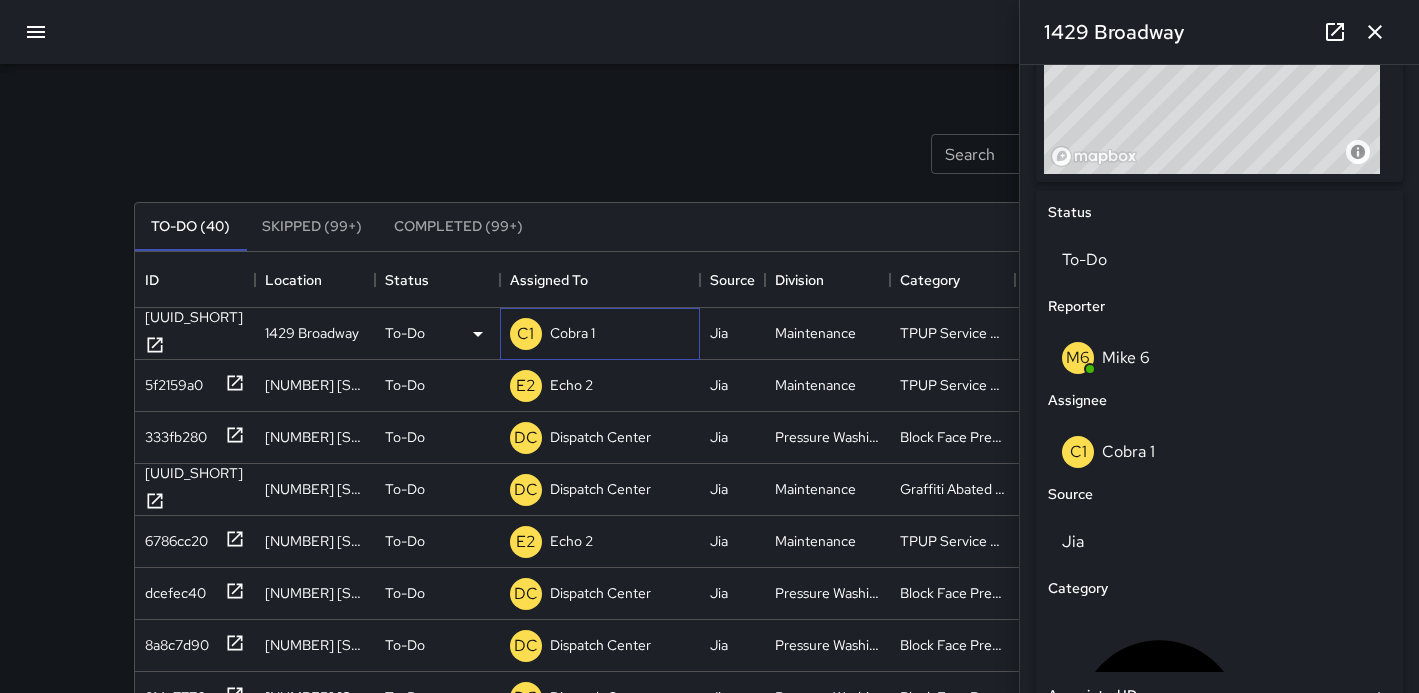 click on "Cobra 1" at bounding box center [572, 333] 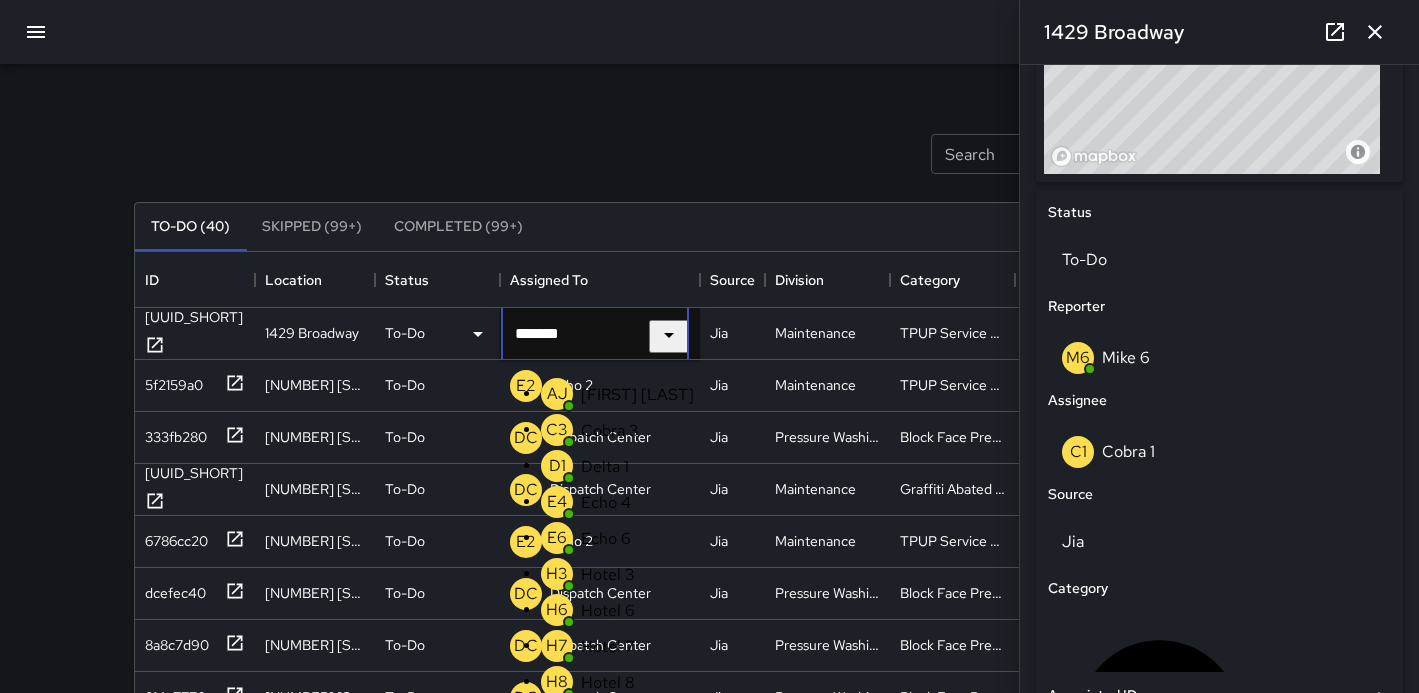 scroll, scrollTop: 639, scrollLeft: 0, axis: vertical 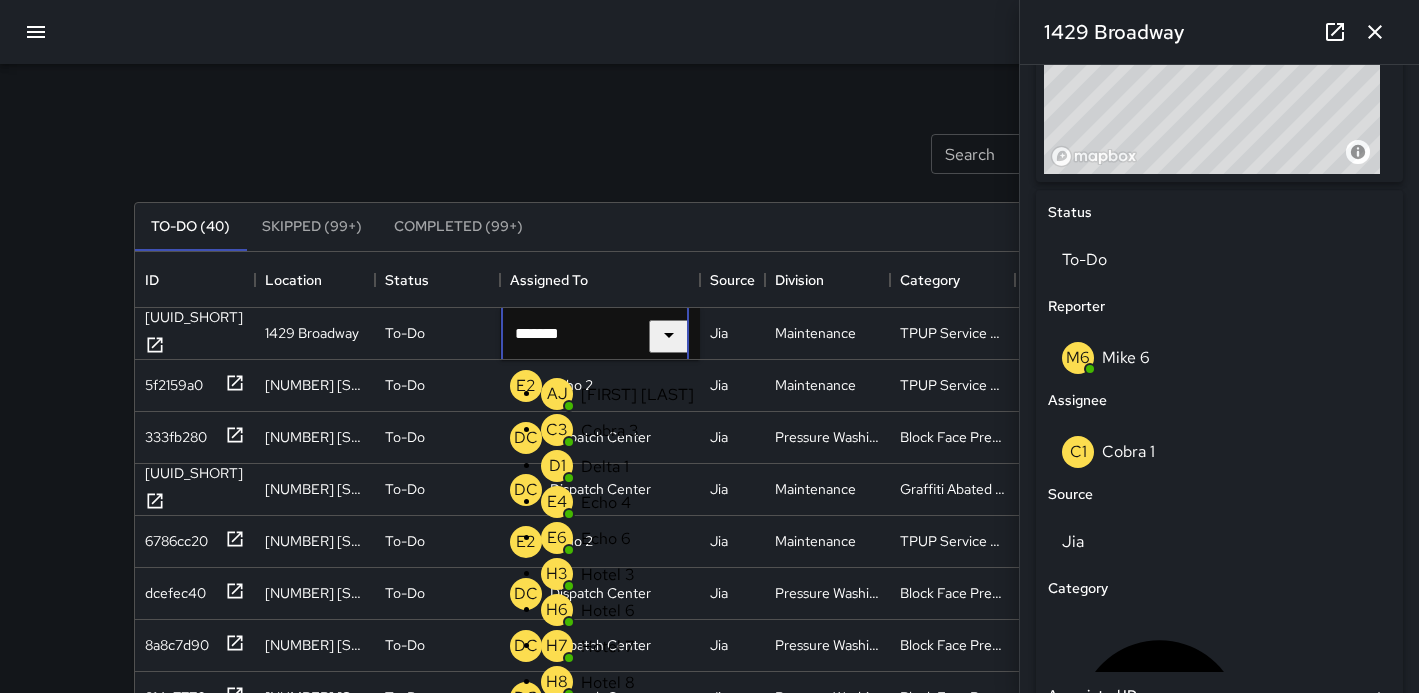 click on "[VEHICLE_ID]" at bounding box center (620, 502) 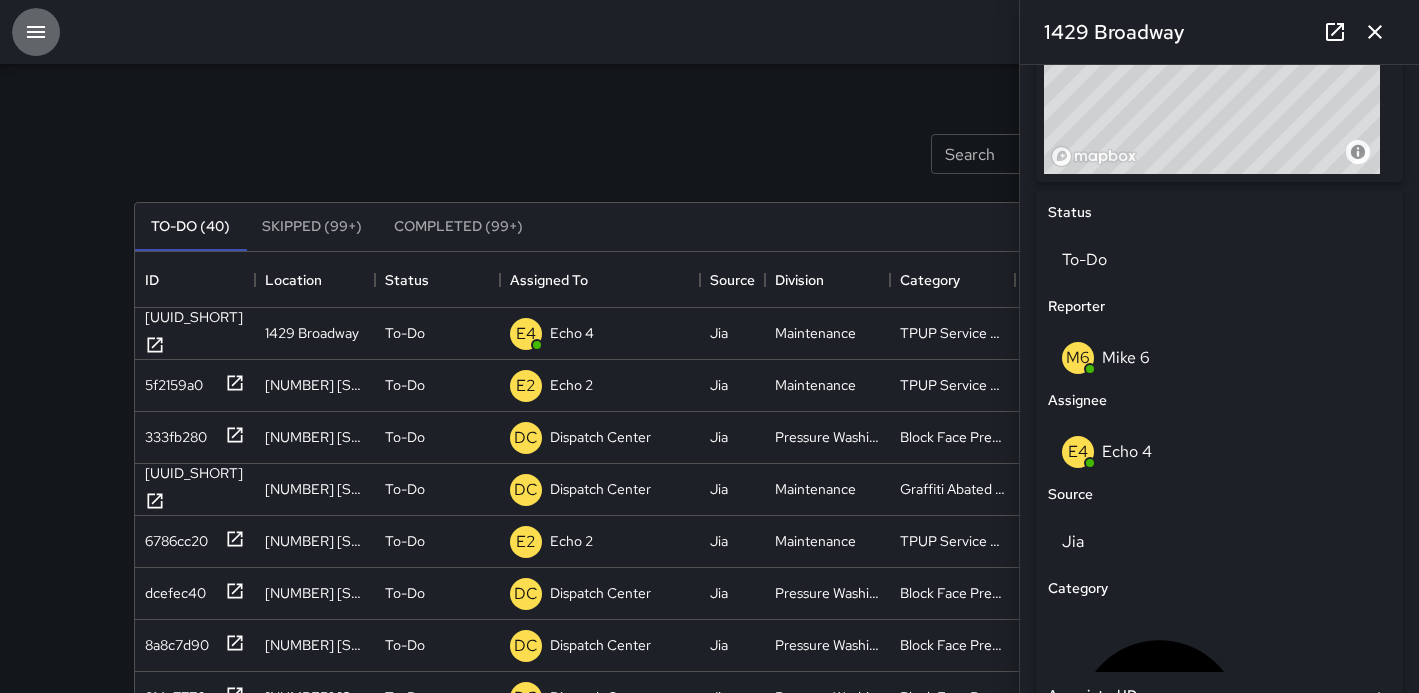 click at bounding box center (36, 32) 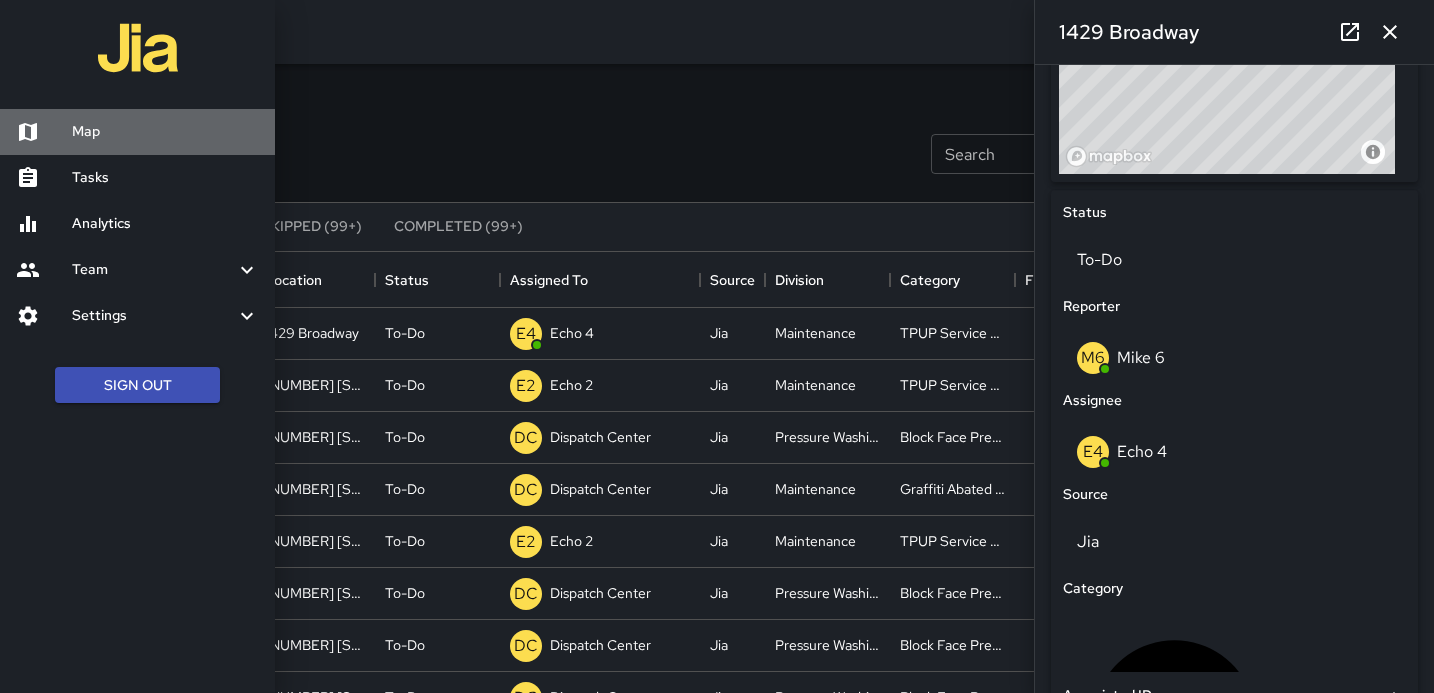 click at bounding box center [44, 132] 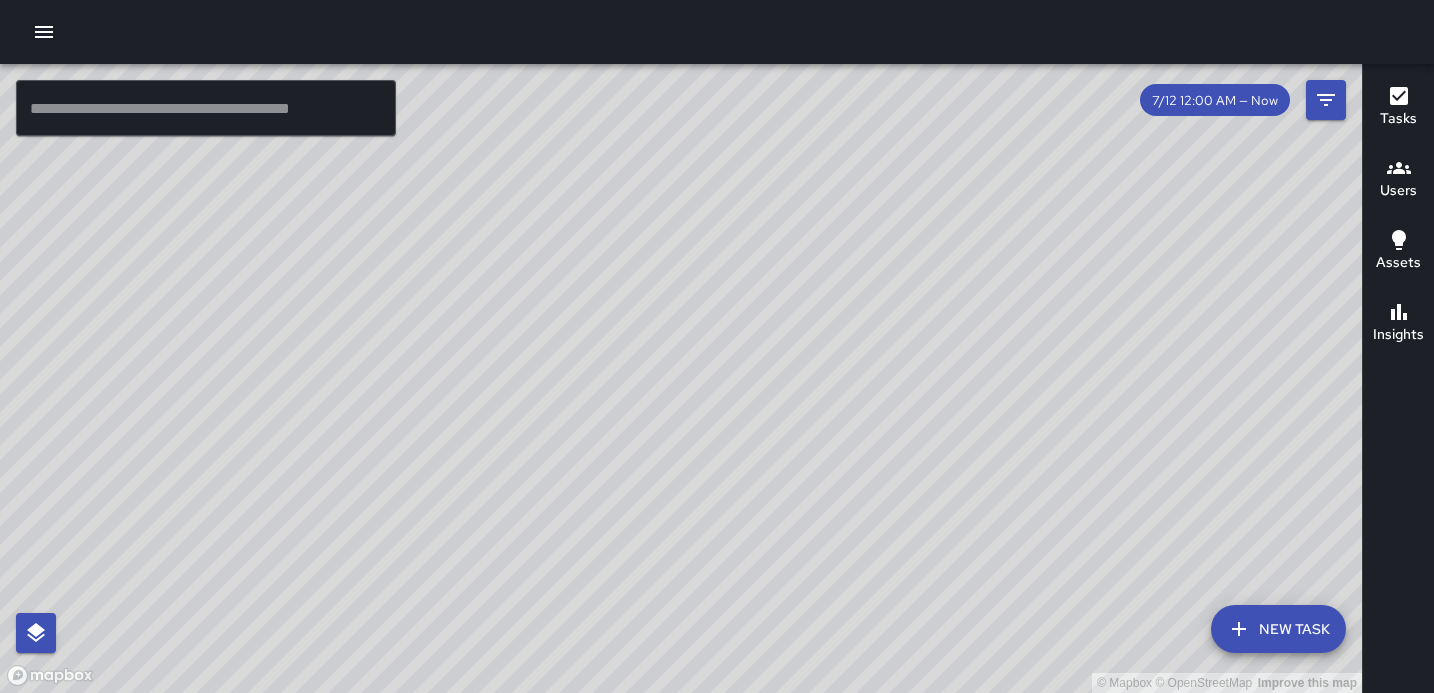 drag, startPoint x: 635, startPoint y: 270, endPoint x: 919, endPoint y: 724, distance: 535.511 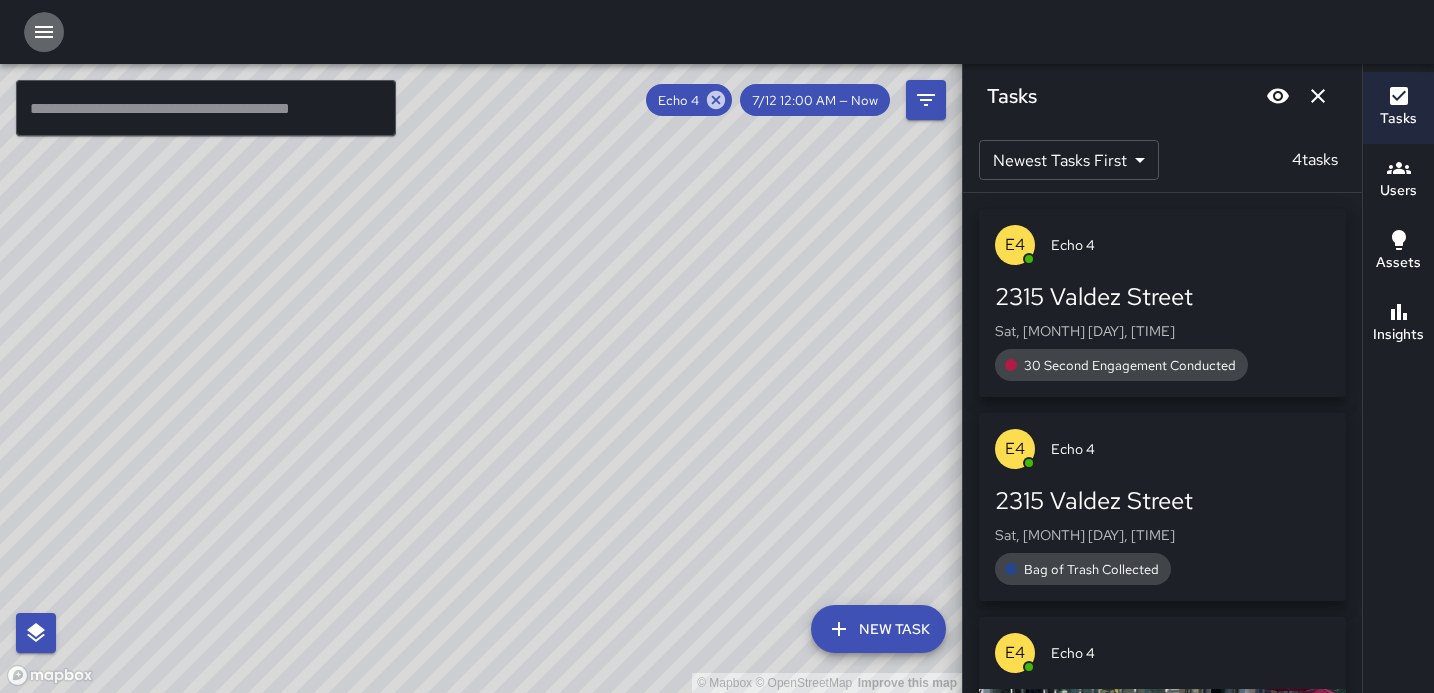 click 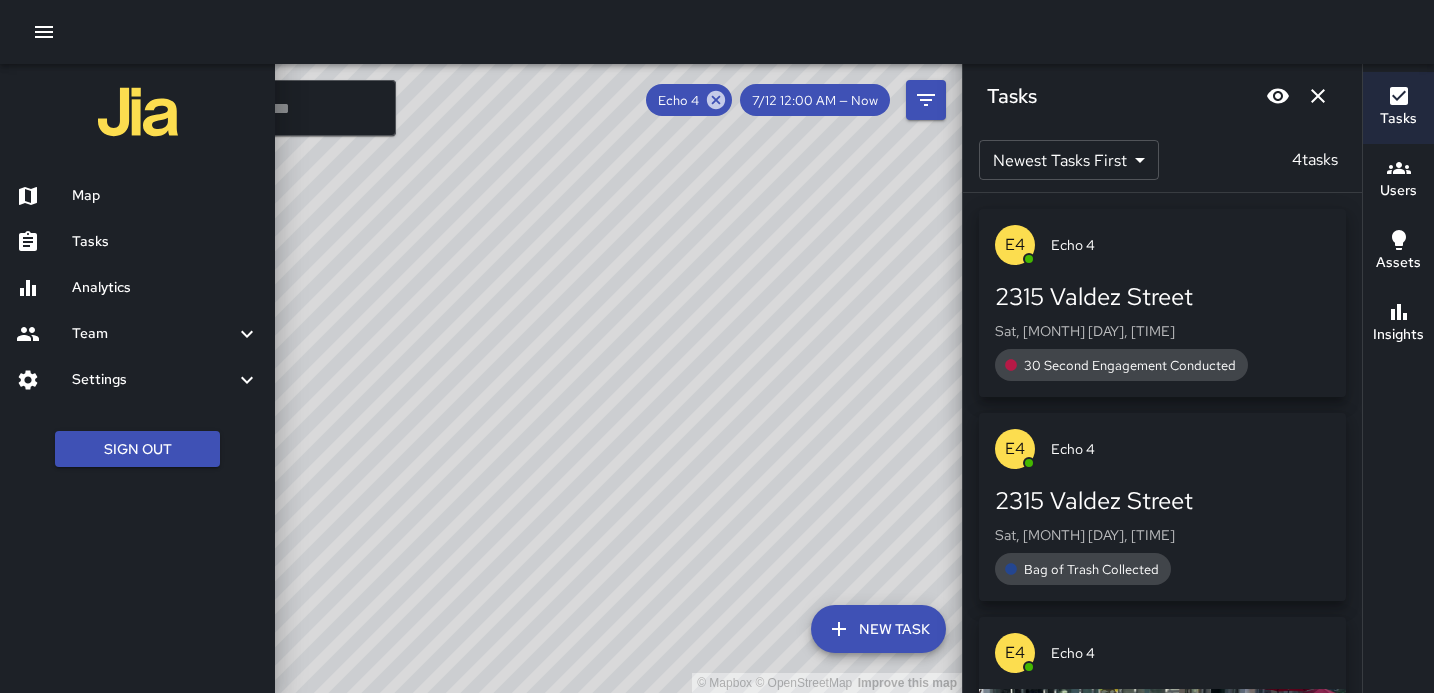 drag, startPoint x: 132, startPoint y: 259, endPoint x: 125, endPoint y: 244, distance: 16.552946 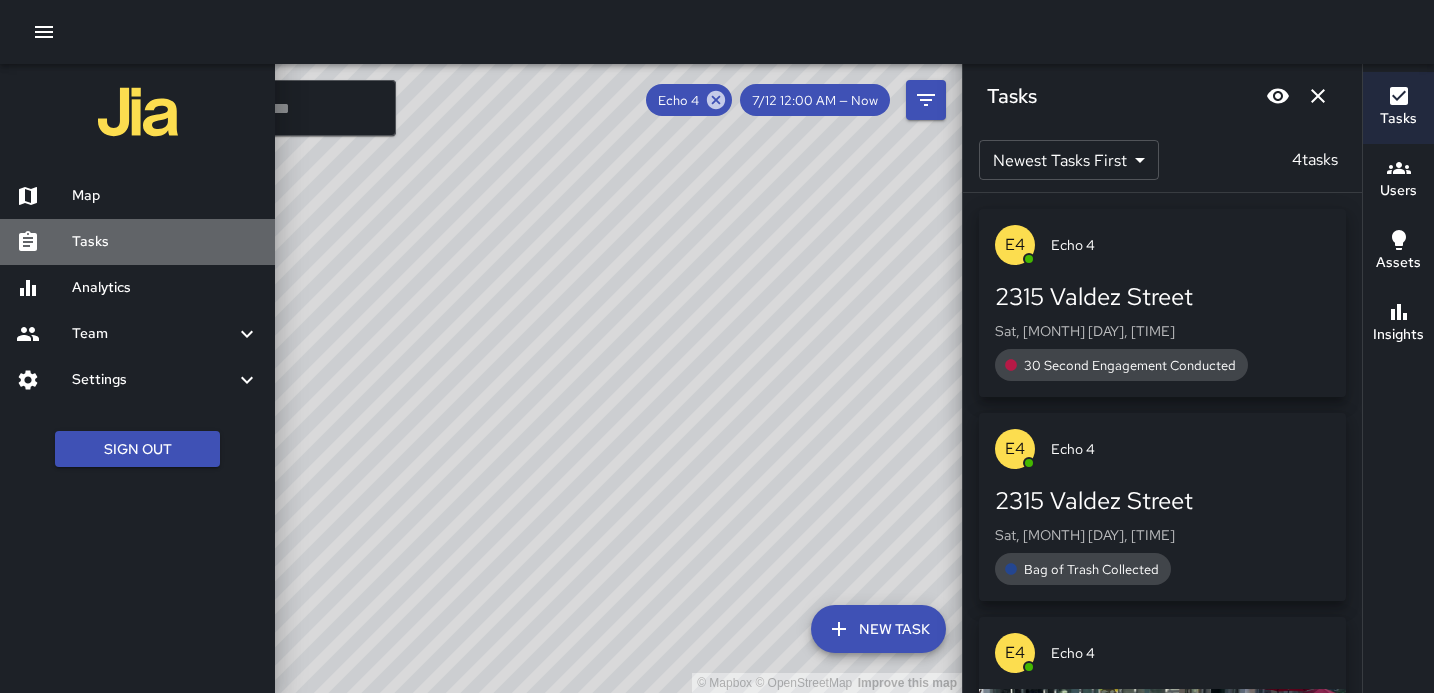 click on "Tasks" at bounding box center (165, 242) 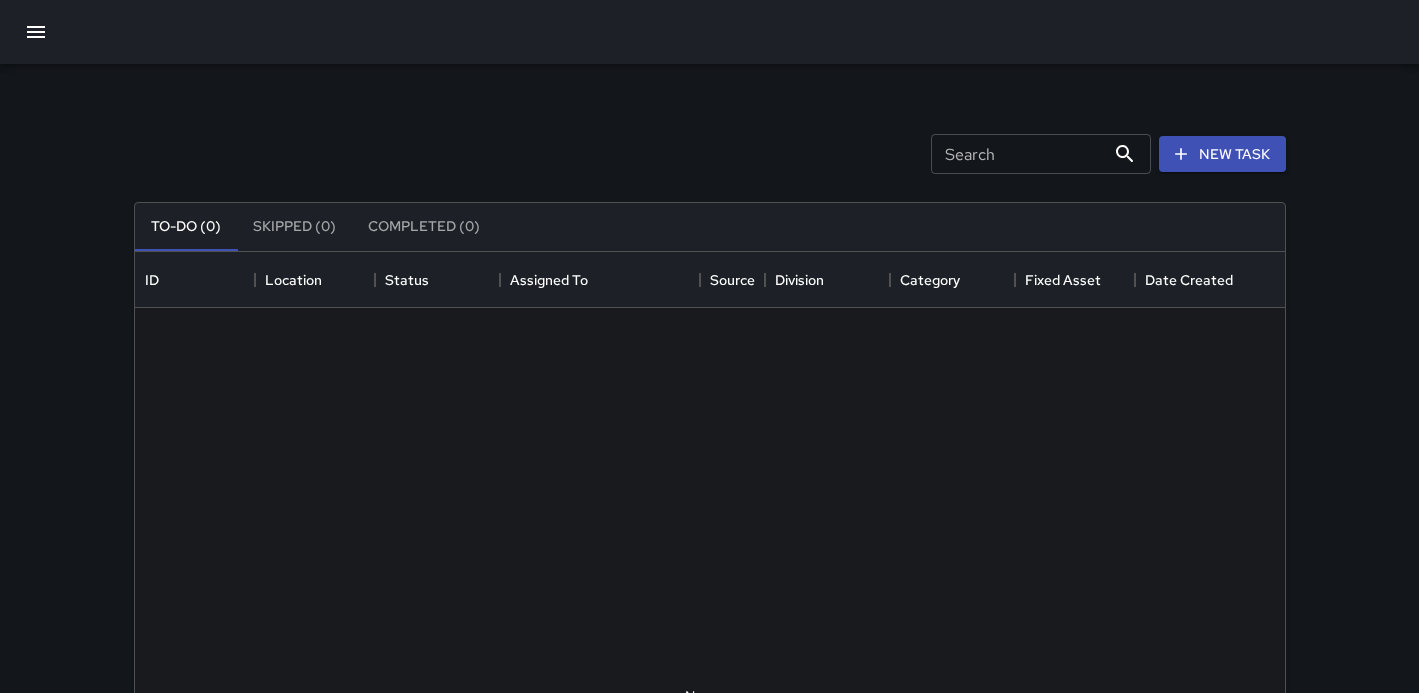scroll, scrollTop: 16, scrollLeft: 16, axis: both 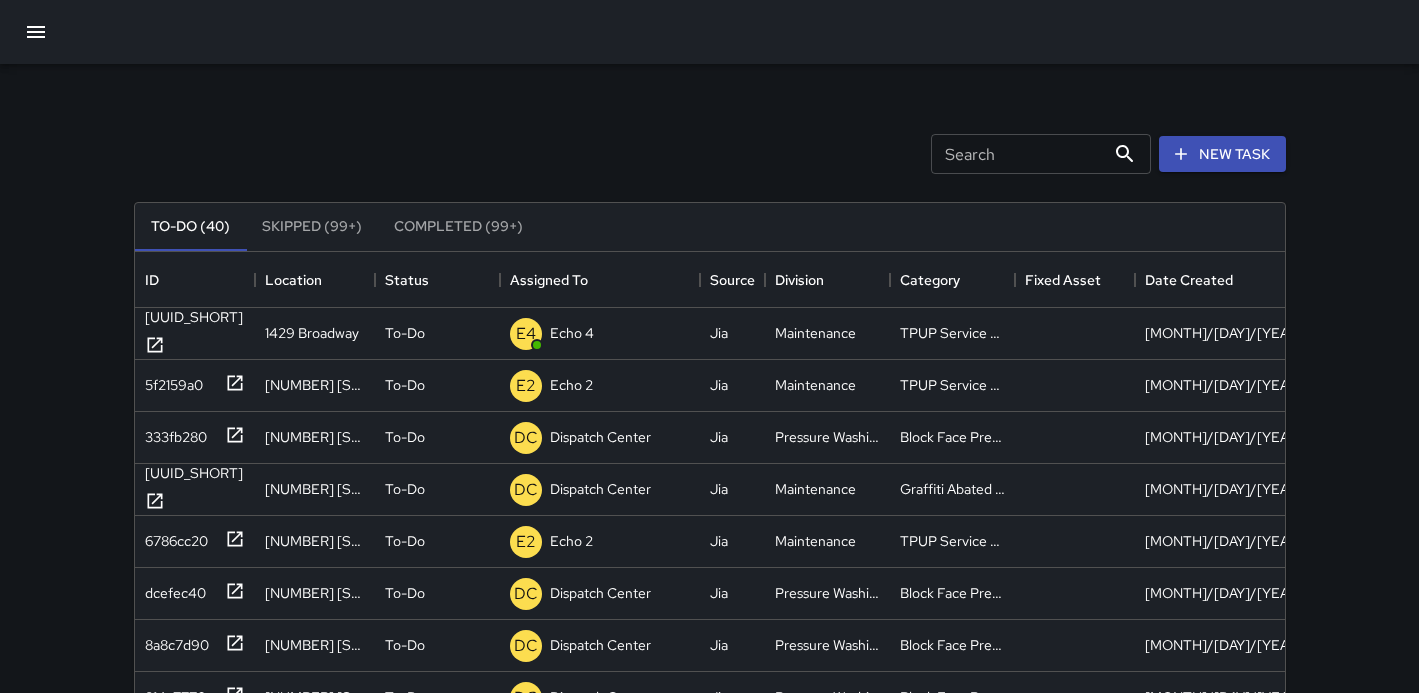 click 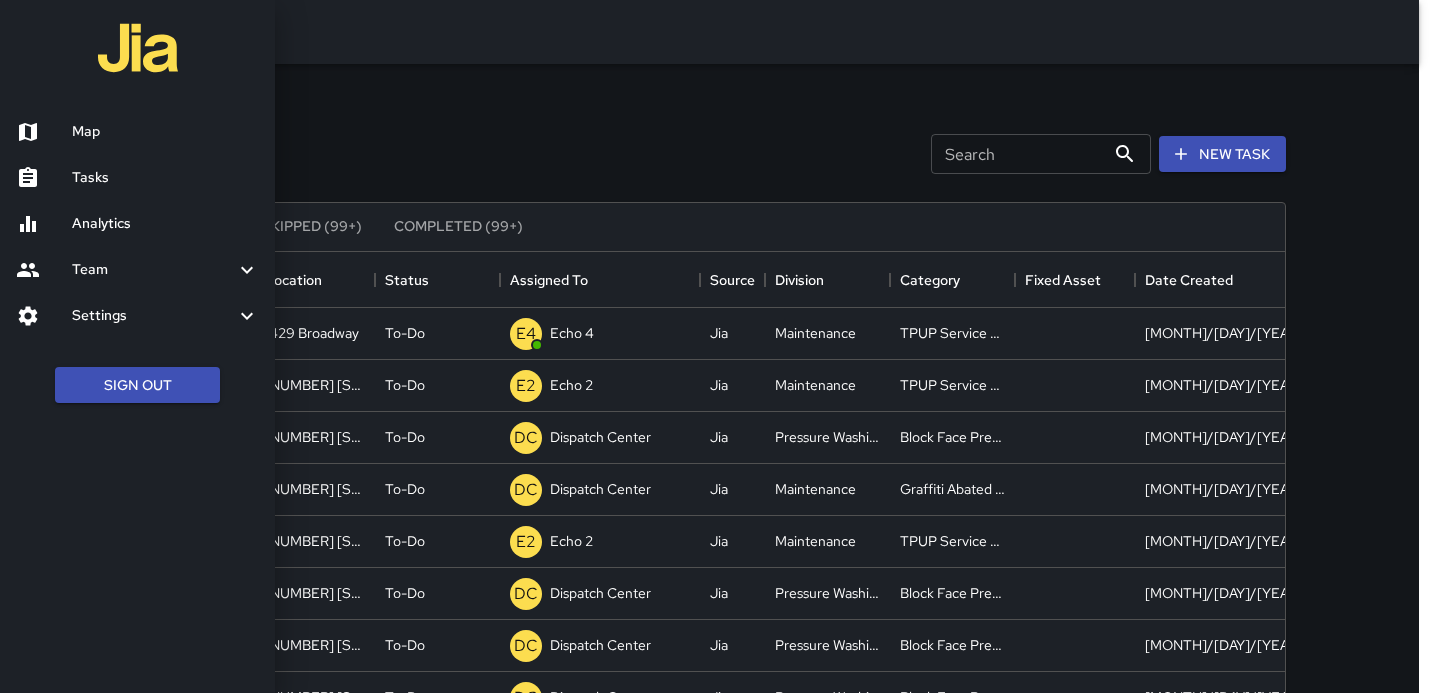 click on "Map" at bounding box center [165, 132] 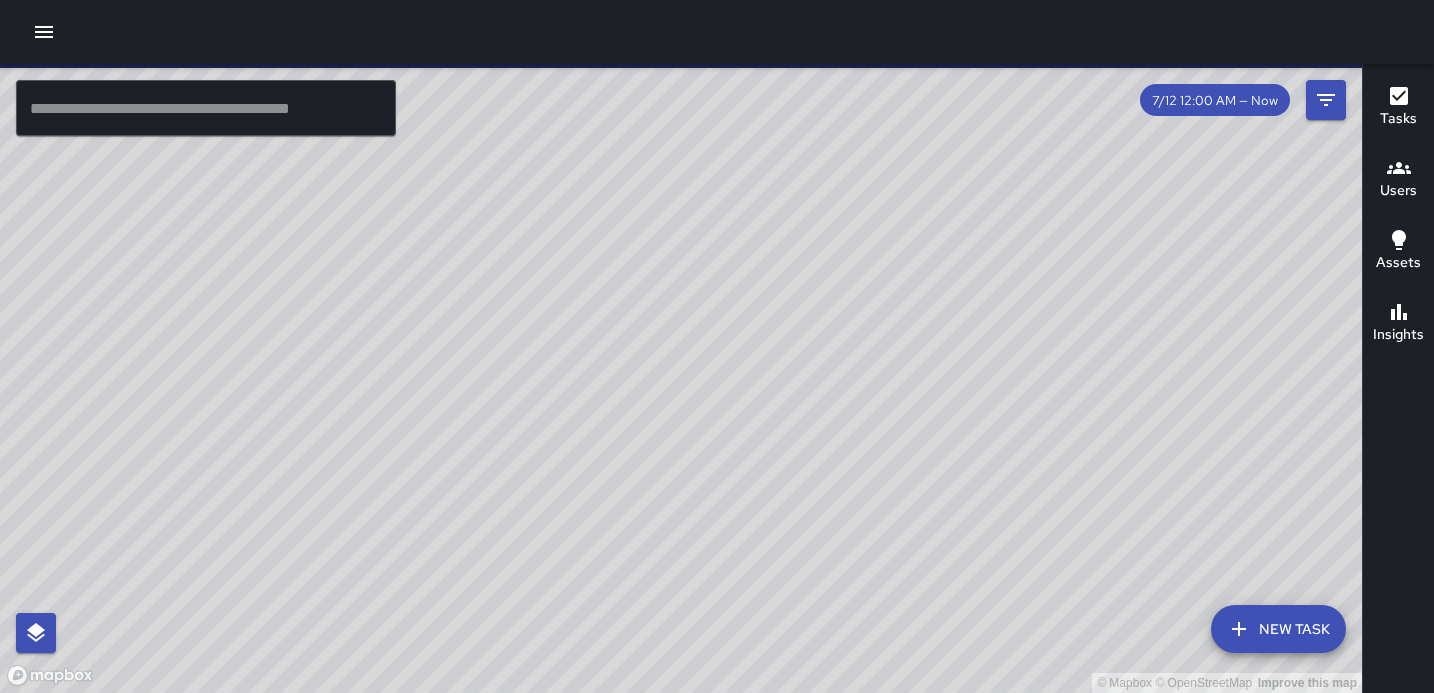 drag, startPoint x: 891, startPoint y: 356, endPoint x: 363, endPoint y: 314, distance: 529.66785 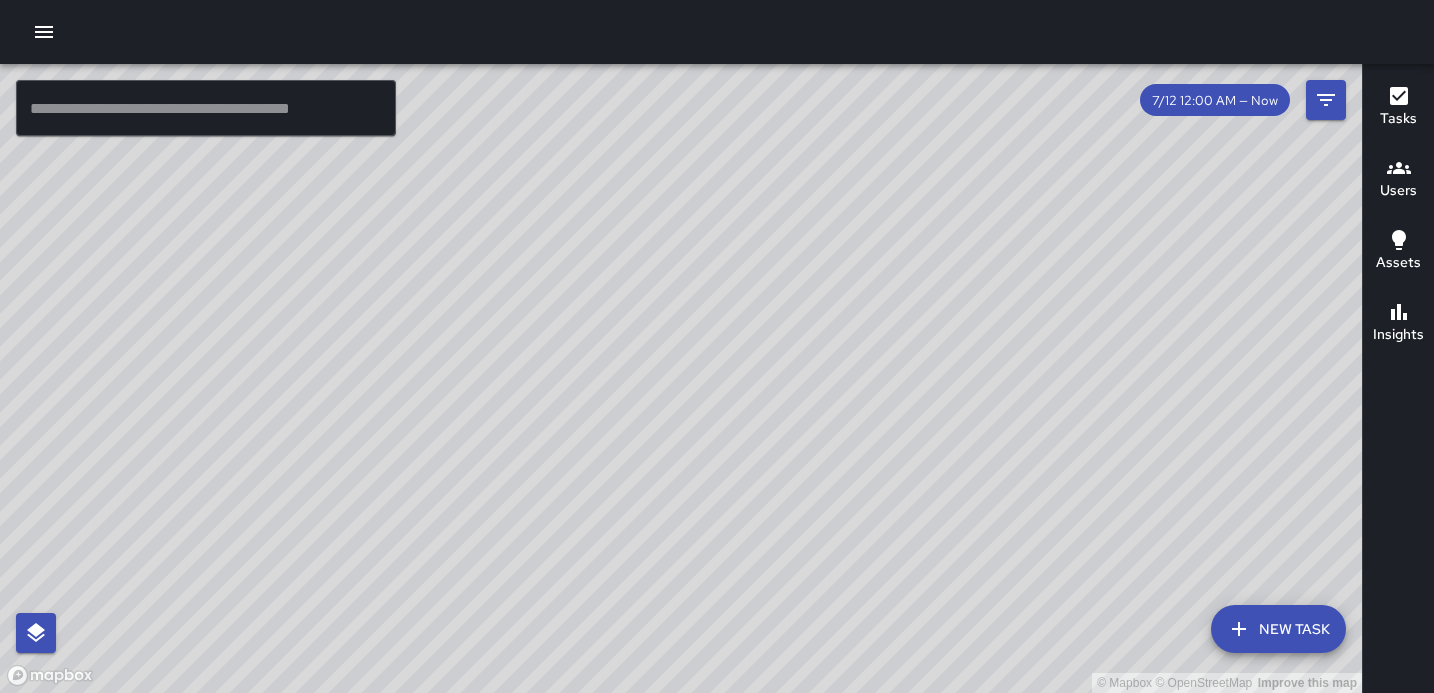 click 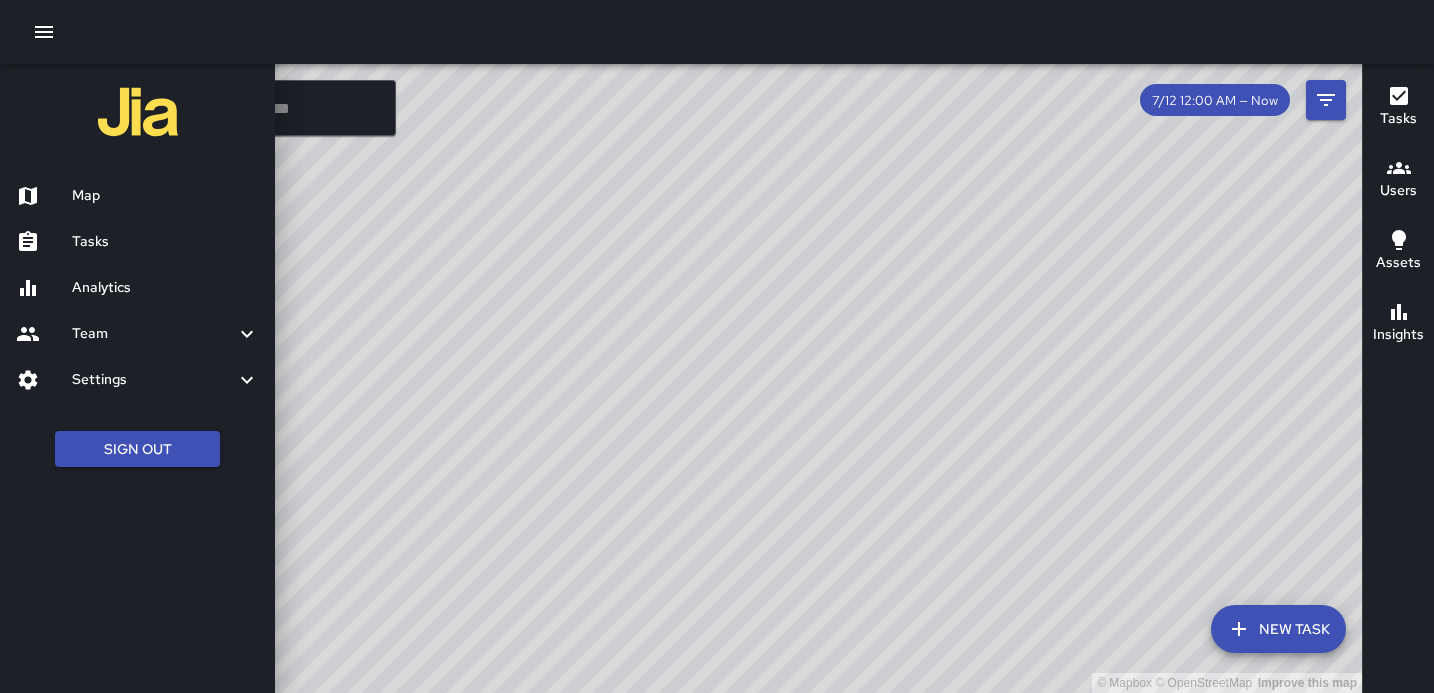 click on "Tasks" at bounding box center (165, 242) 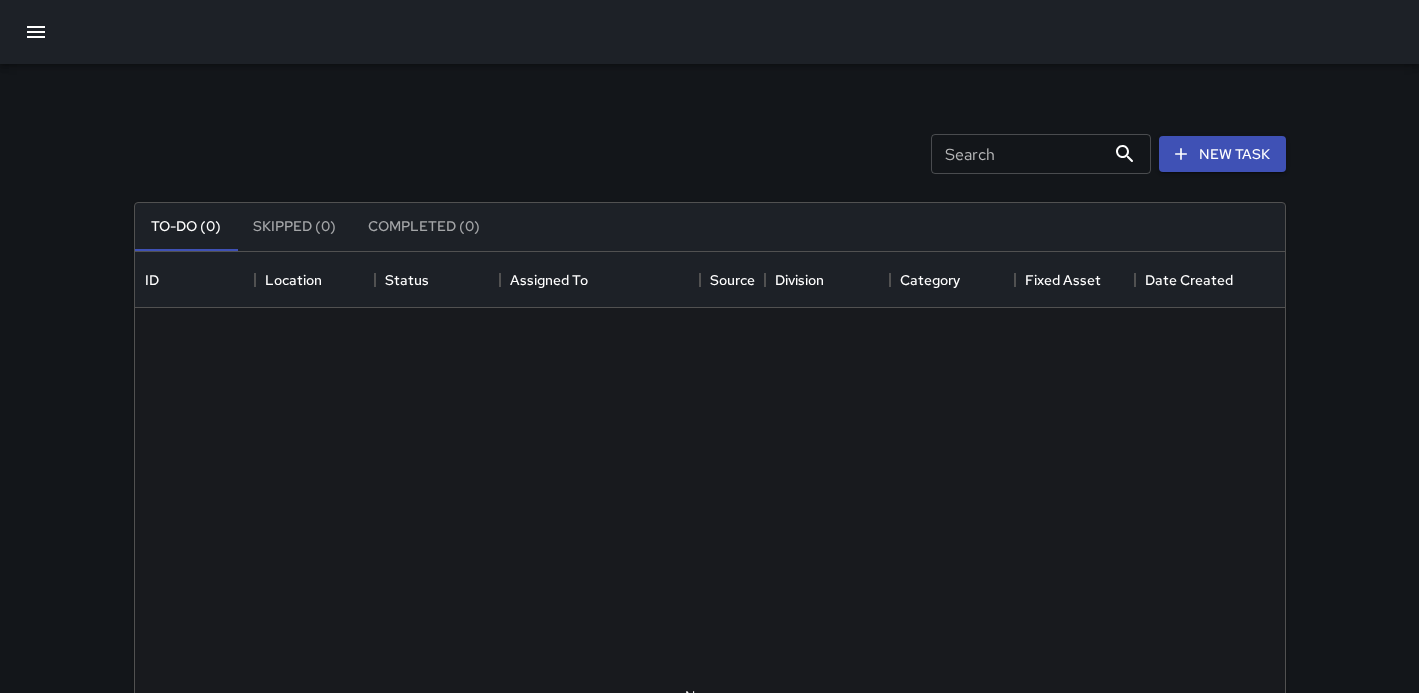 scroll, scrollTop: 16, scrollLeft: 16, axis: both 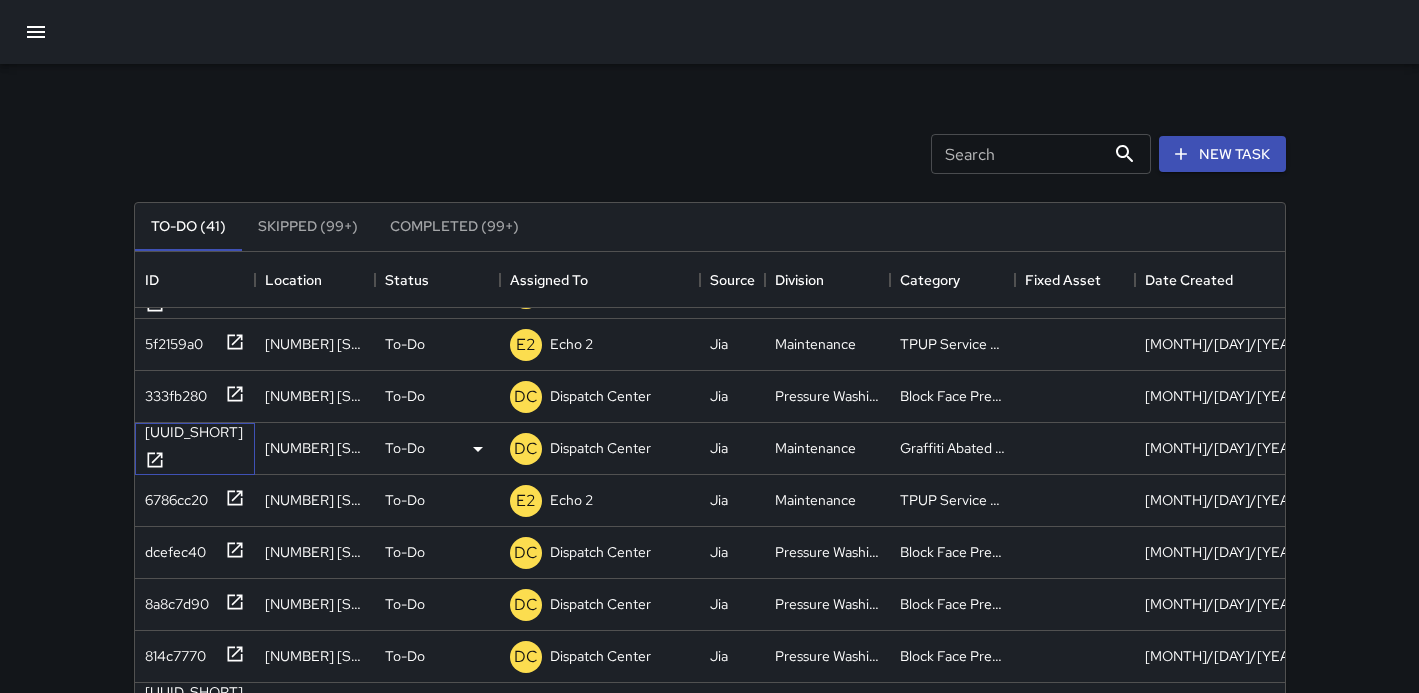 click on "[UUID_SHORT]" at bounding box center (190, 428) 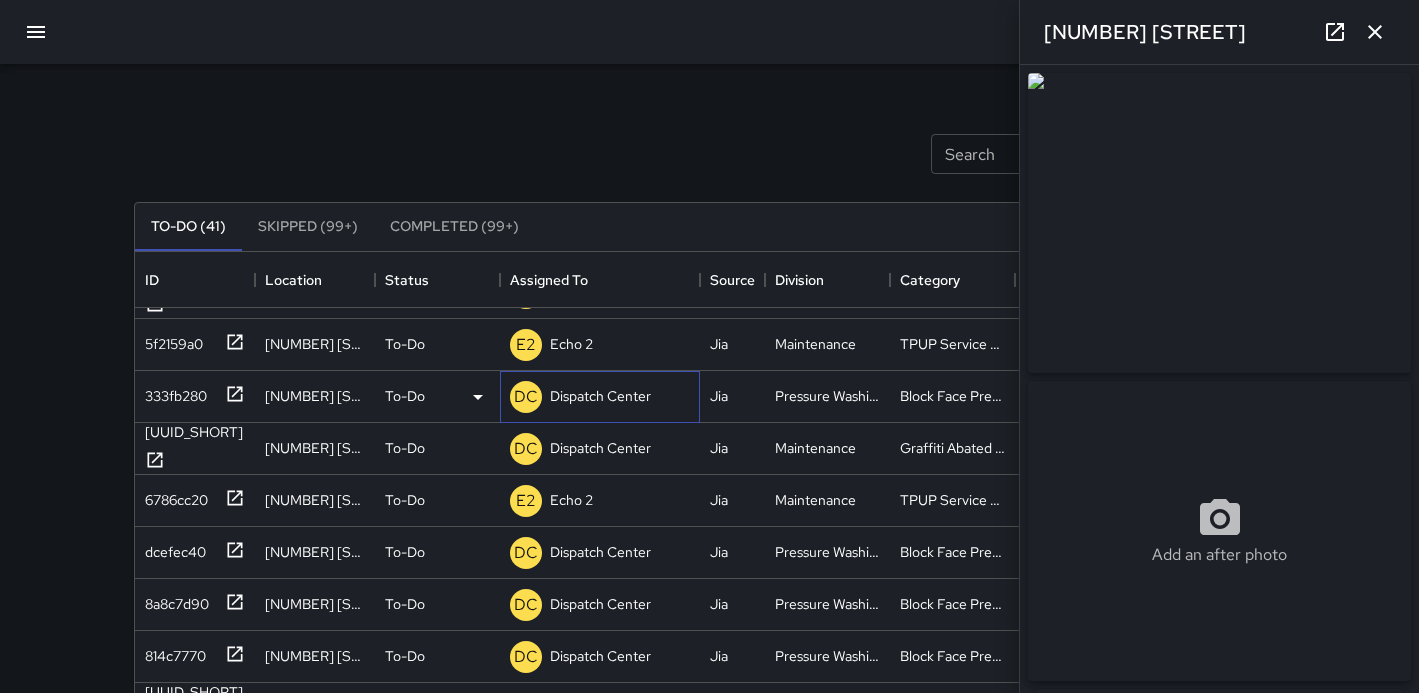 click on "Dispatch Center" at bounding box center (600, 396) 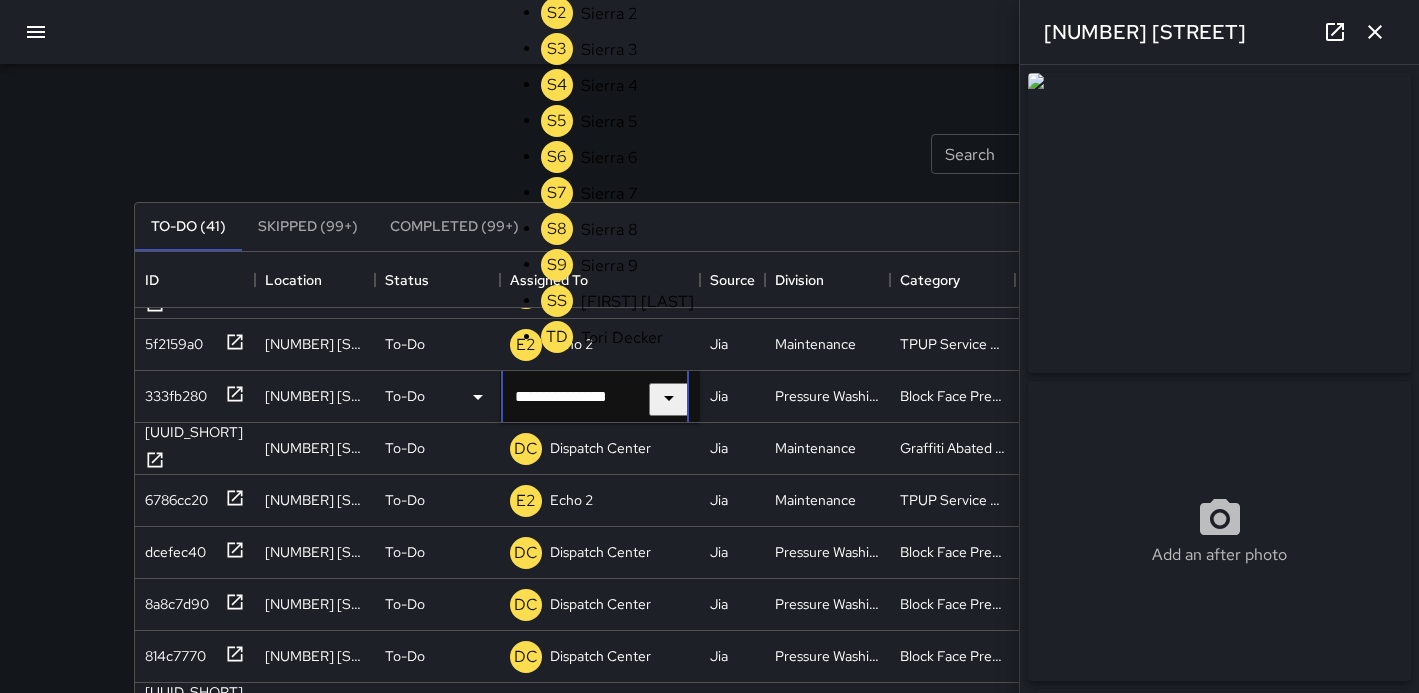 scroll, scrollTop: 1035, scrollLeft: 0, axis: vertical 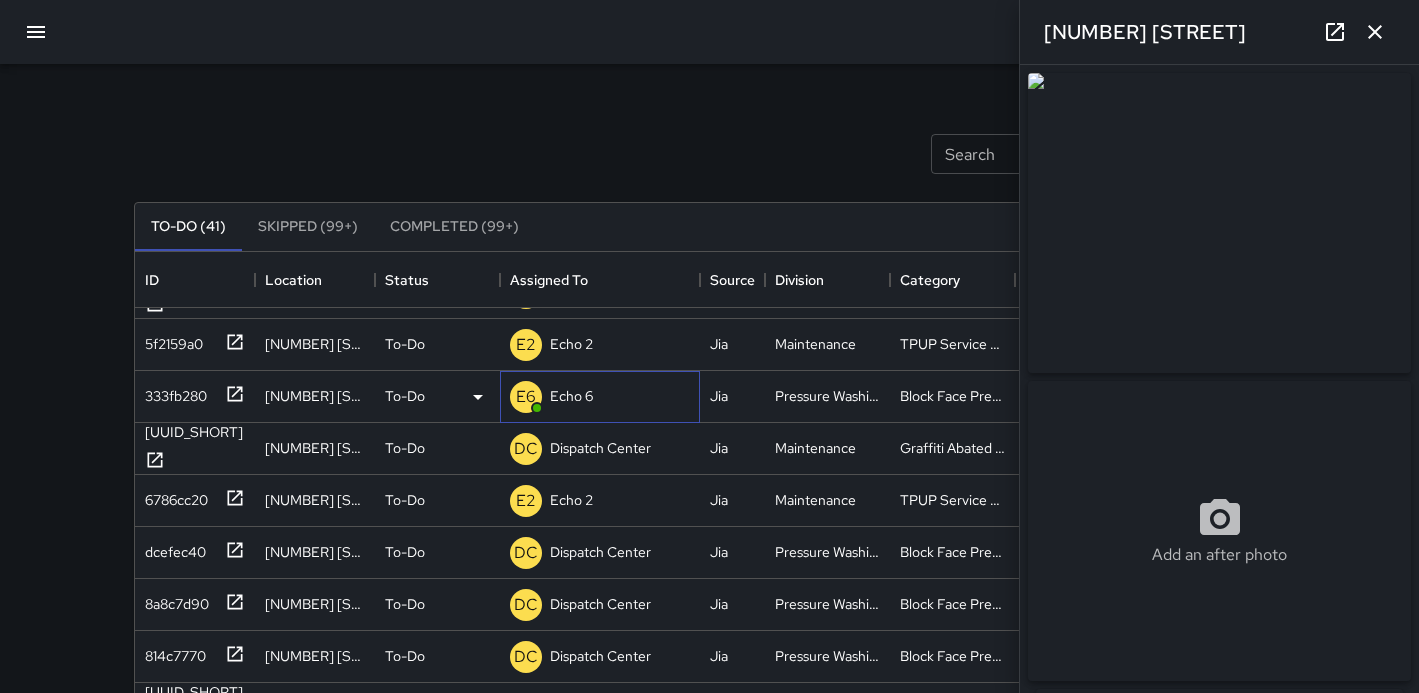click on "E6 Echo 6" at bounding box center (600, 397) 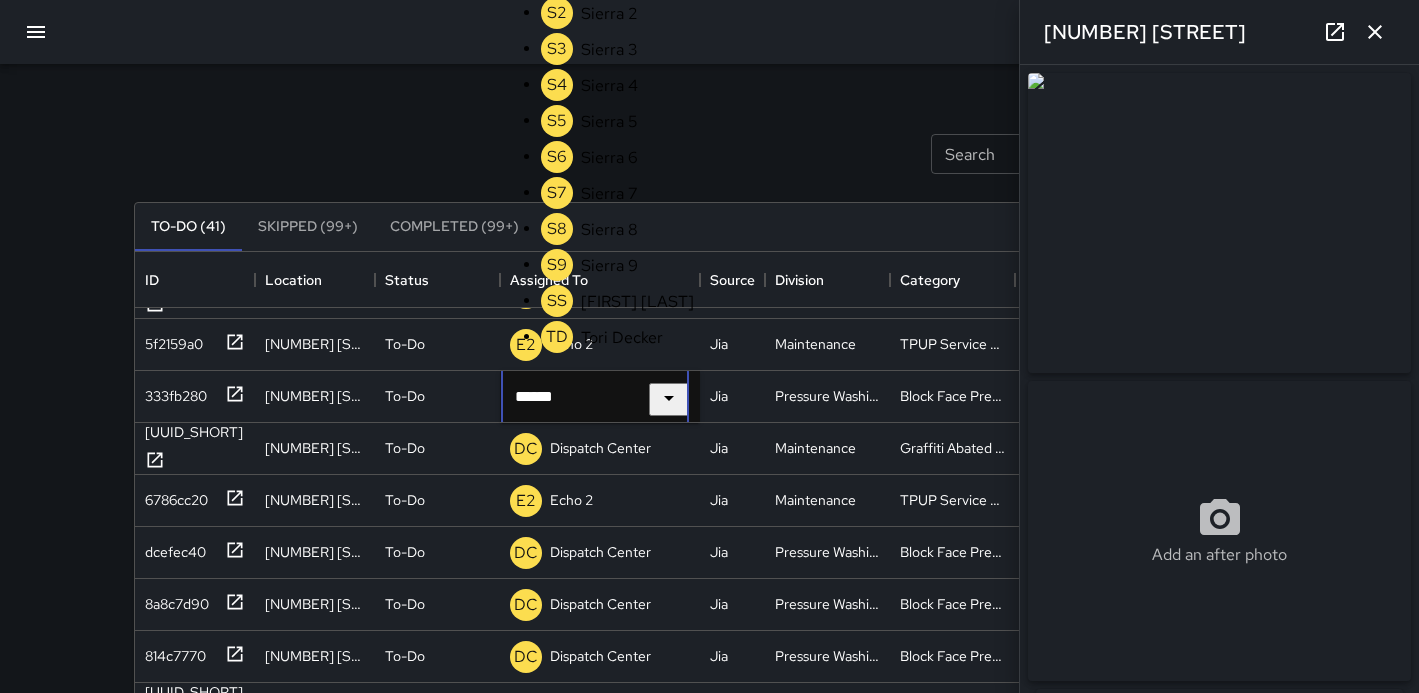 scroll, scrollTop: 1180, scrollLeft: 0, axis: vertical 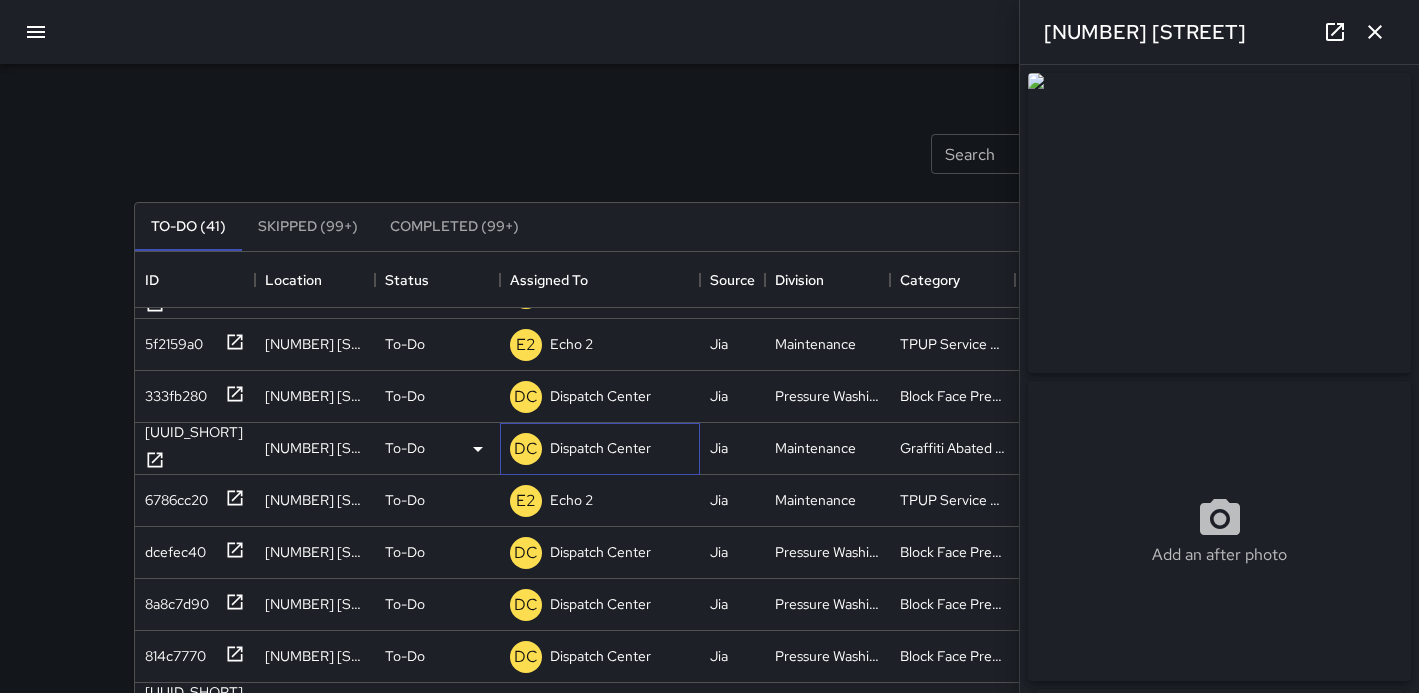 click on "DC Dispatch Center" at bounding box center [600, 449] 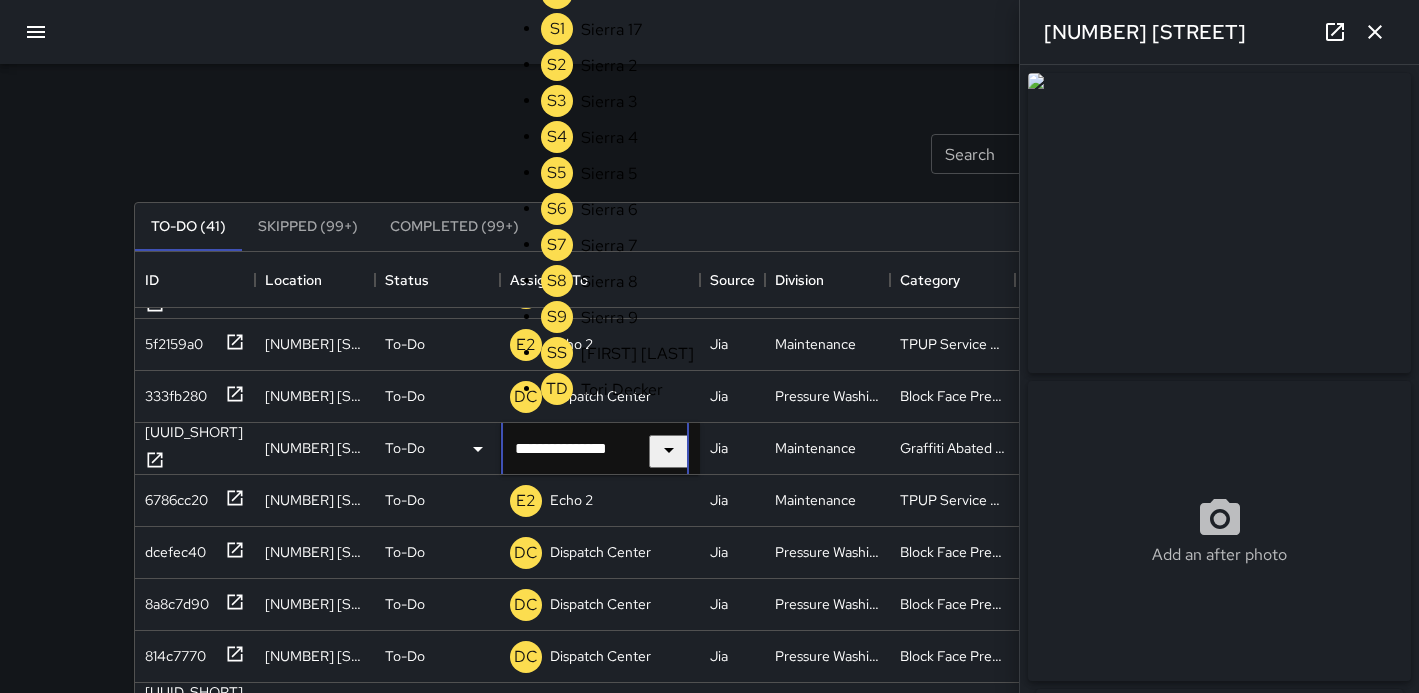 scroll, scrollTop: 1035, scrollLeft: 0, axis: vertical 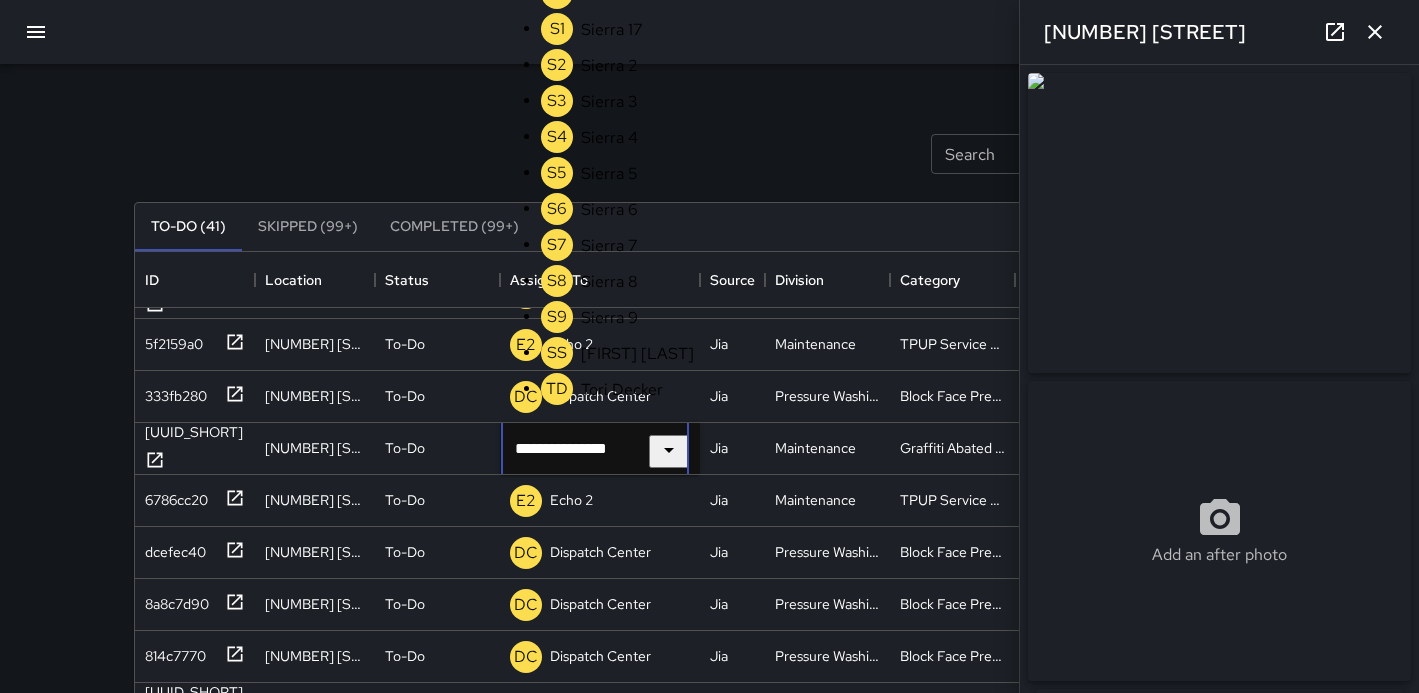 click on "Echo 6" at bounding box center (640, -2239) 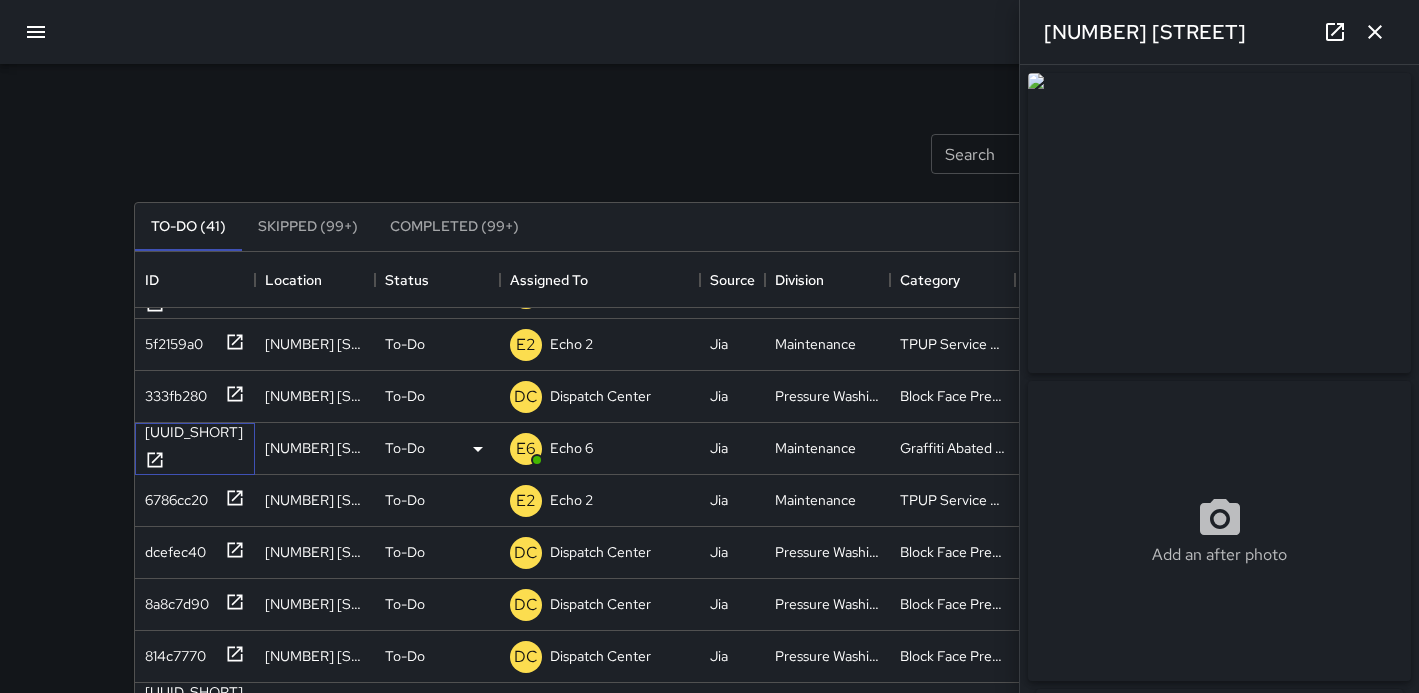 click on "[UUID_SHORT]" at bounding box center [190, 428] 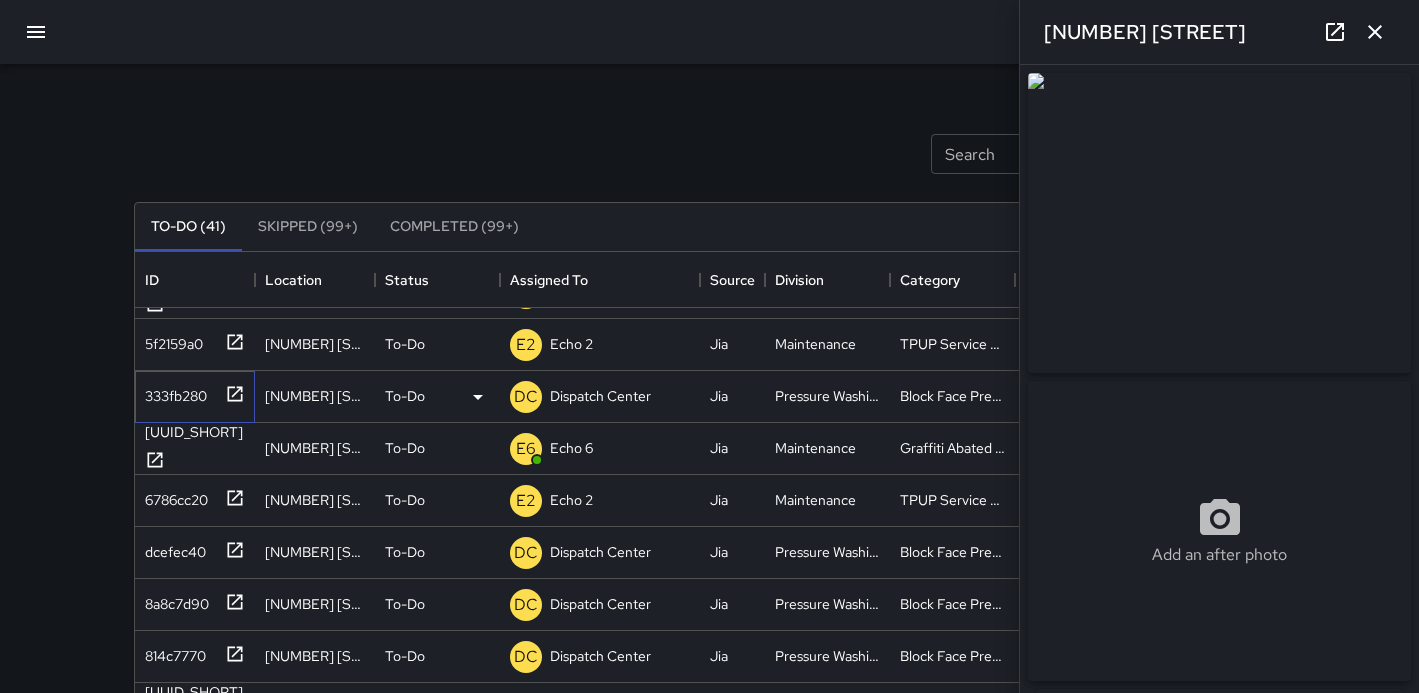 click on "333fb280" at bounding box center (172, 392) 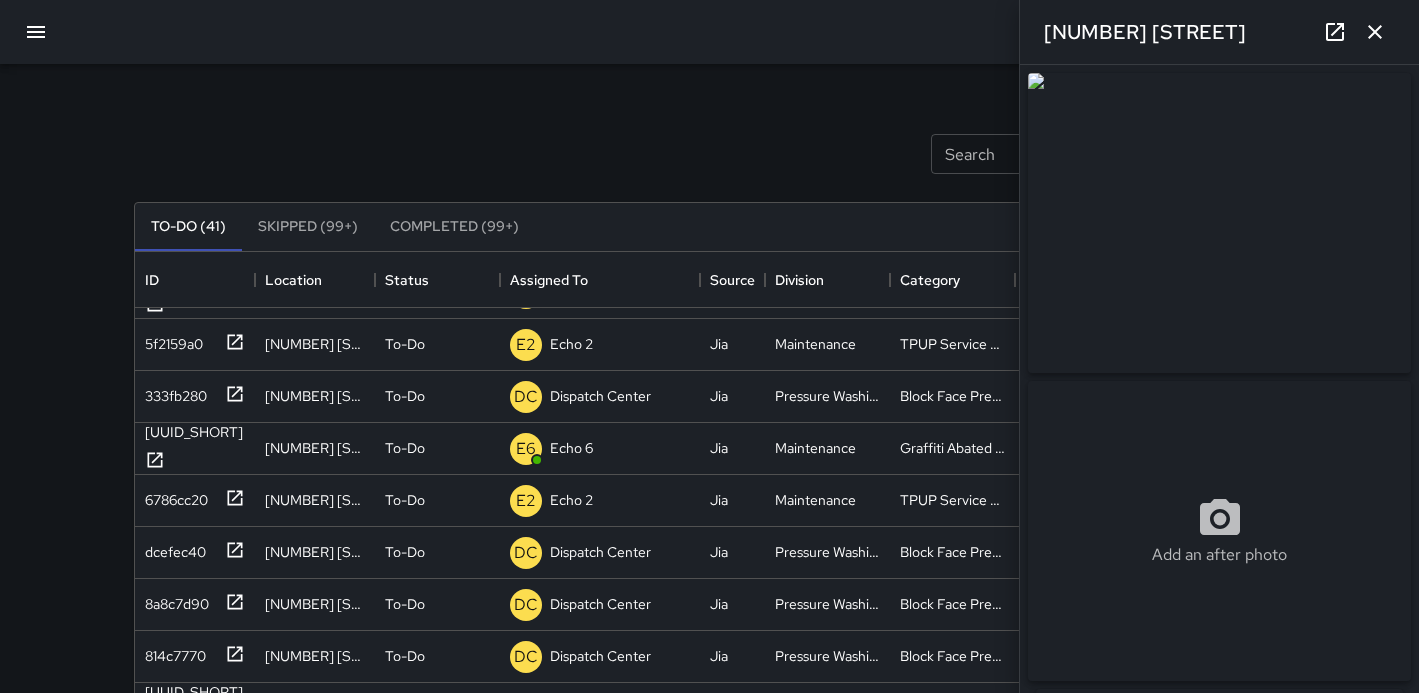click at bounding box center (1219, 223) 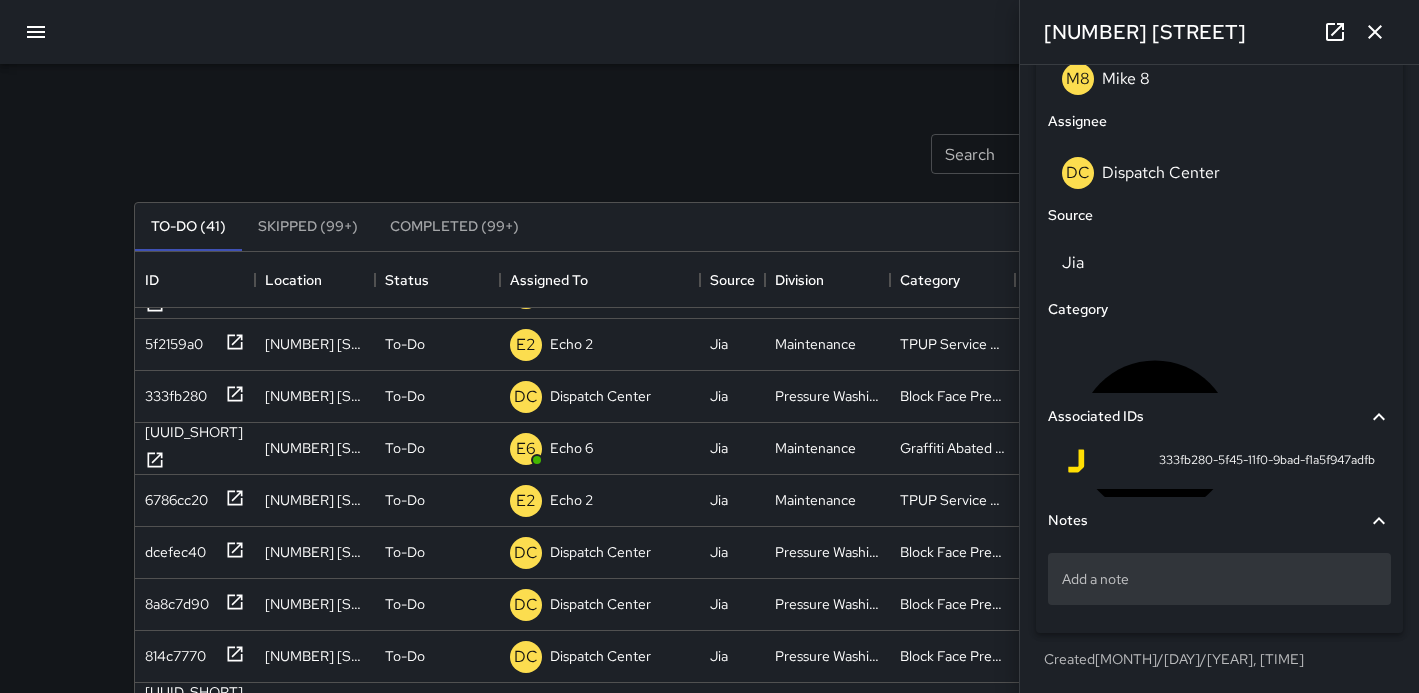 scroll, scrollTop: 1099, scrollLeft: 0, axis: vertical 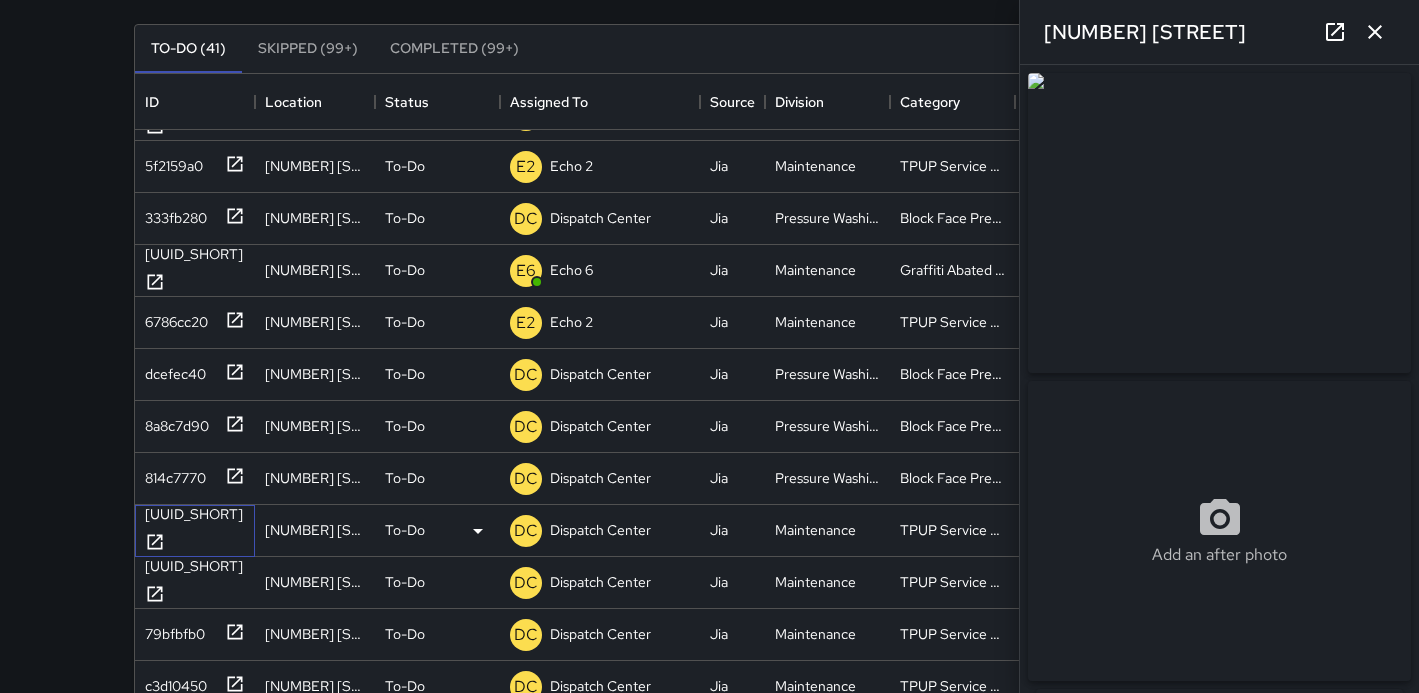 click on "[UUID_SHORT]" at bounding box center [190, 510] 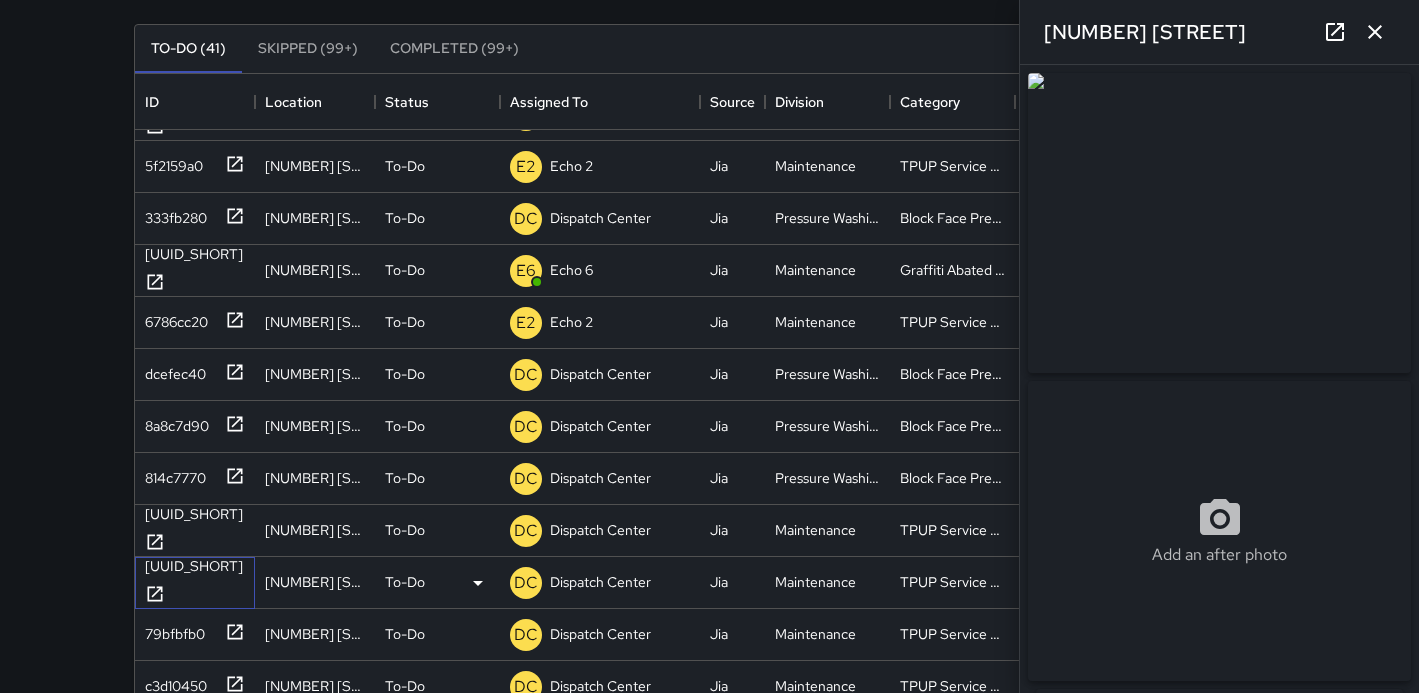 click on "[UUID_SHORT]" at bounding box center (190, 562) 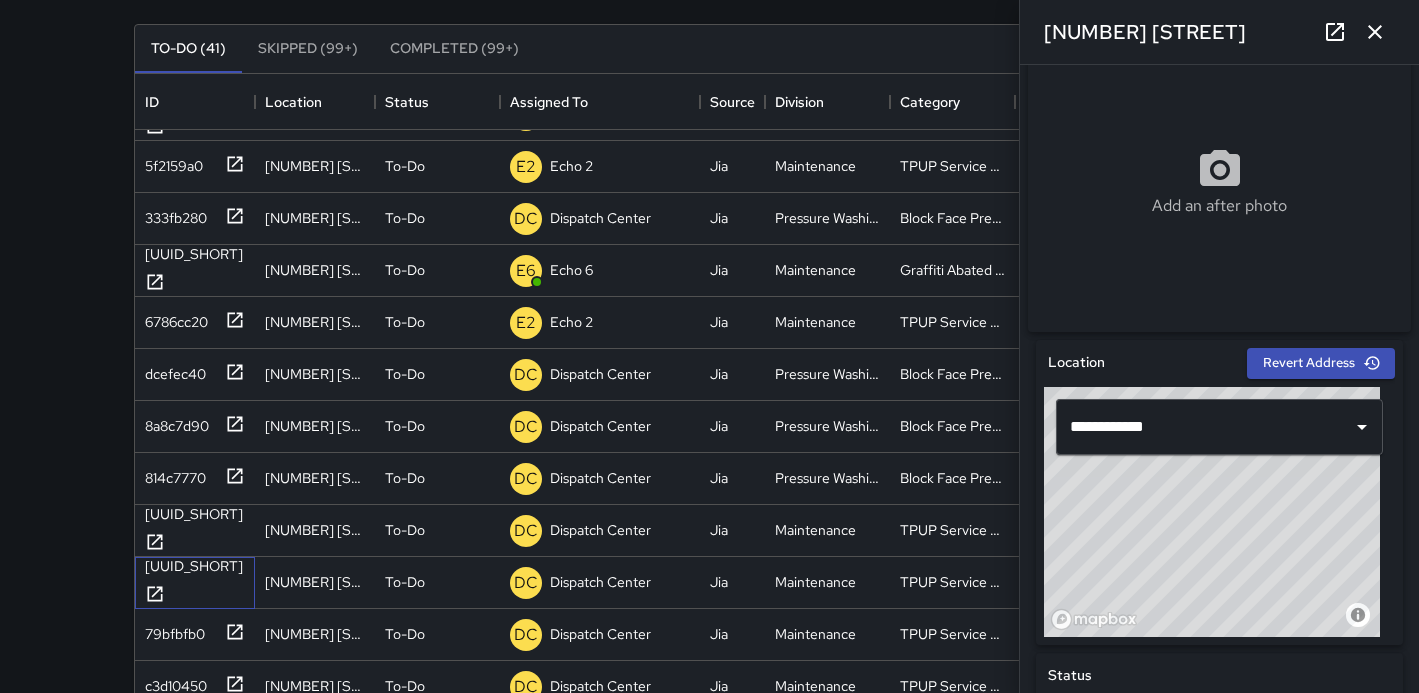 scroll, scrollTop: 285, scrollLeft: 0, axis: vertical 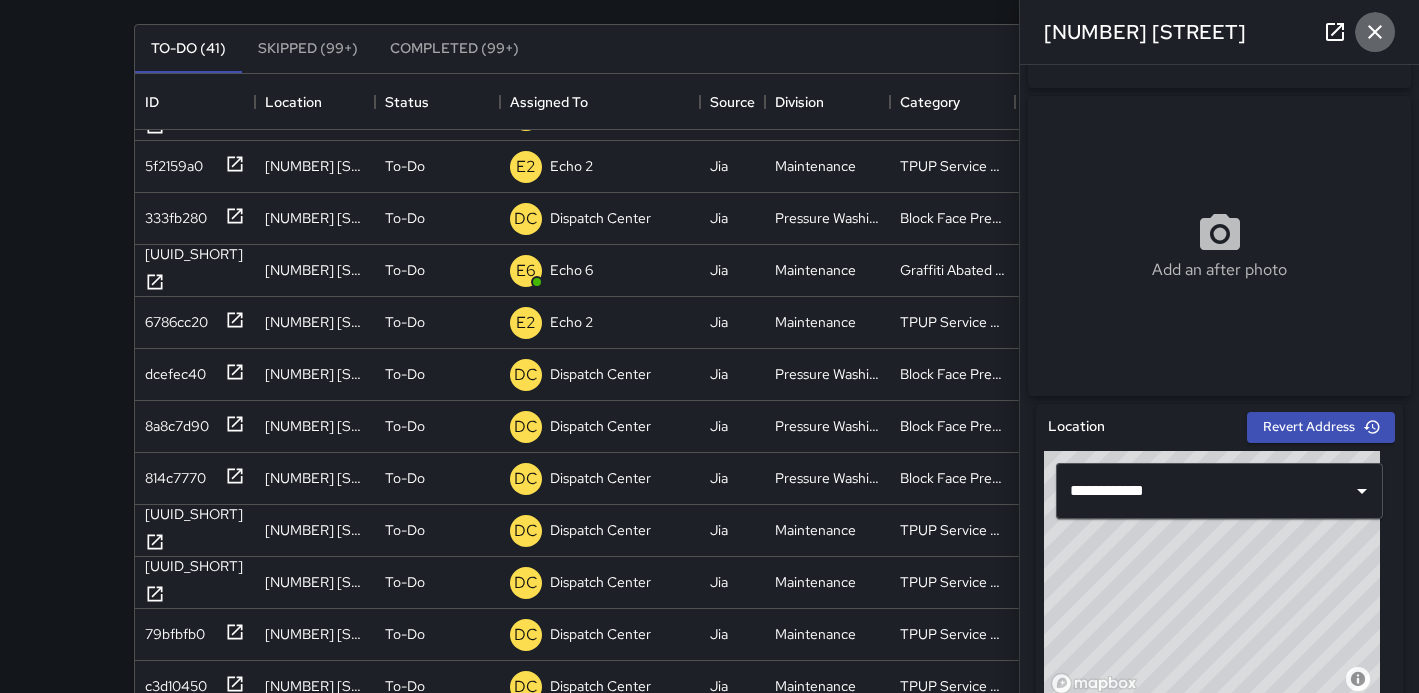 click at bounding box center (1375, 32) 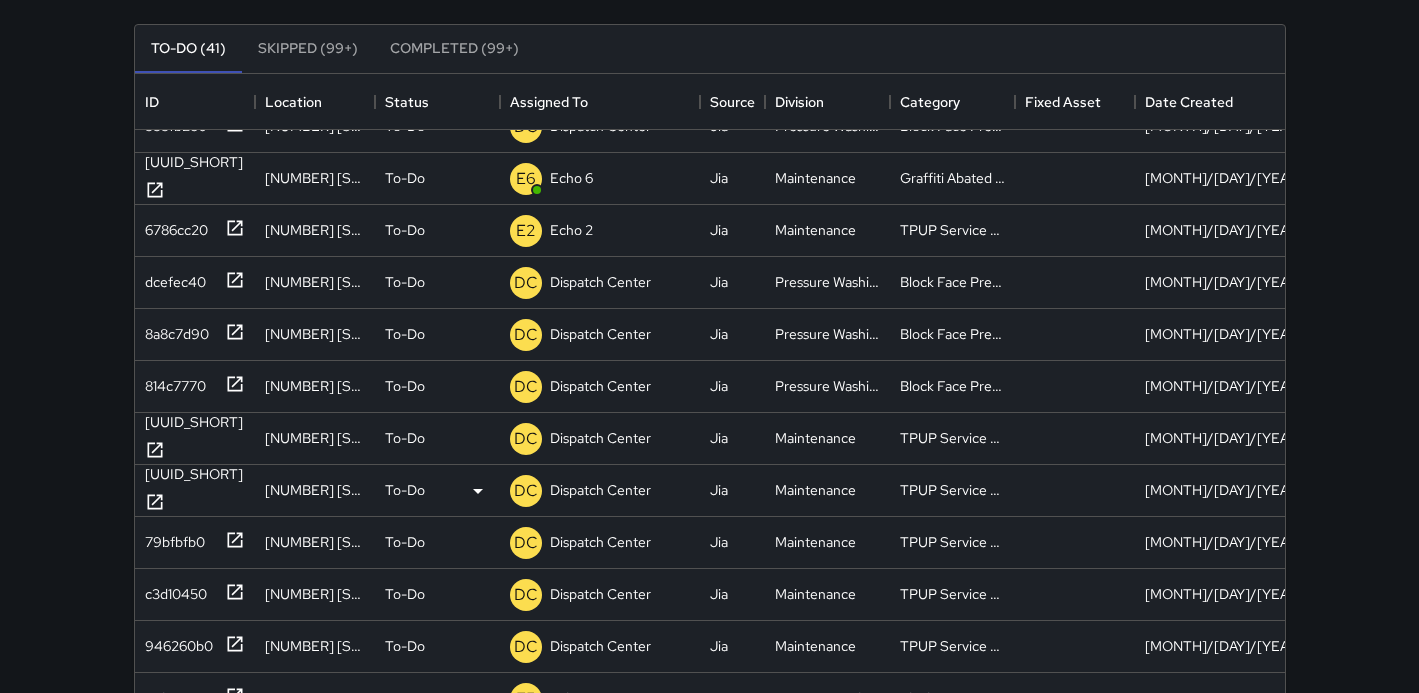 scroll, scrollTop: 206, scrollLeft: 0, axis: vertical 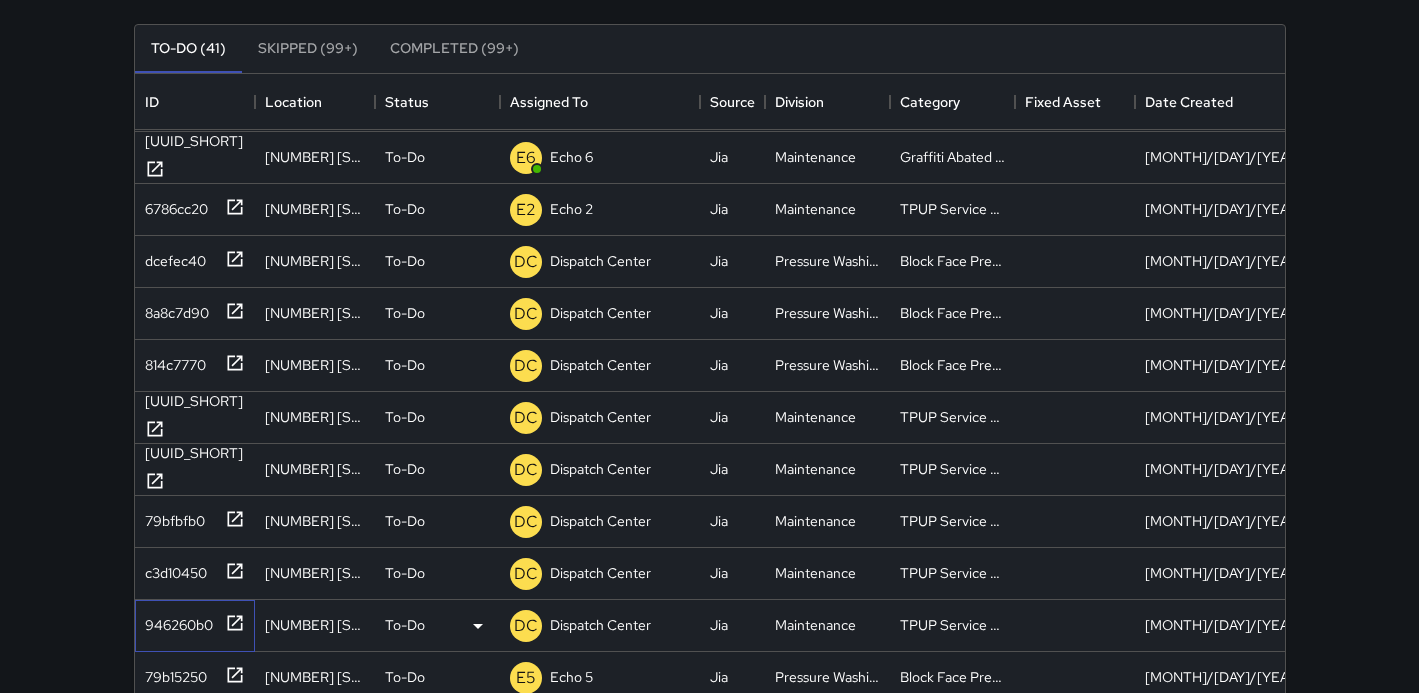 click on "946260b0" at bounding box center [175, 621] 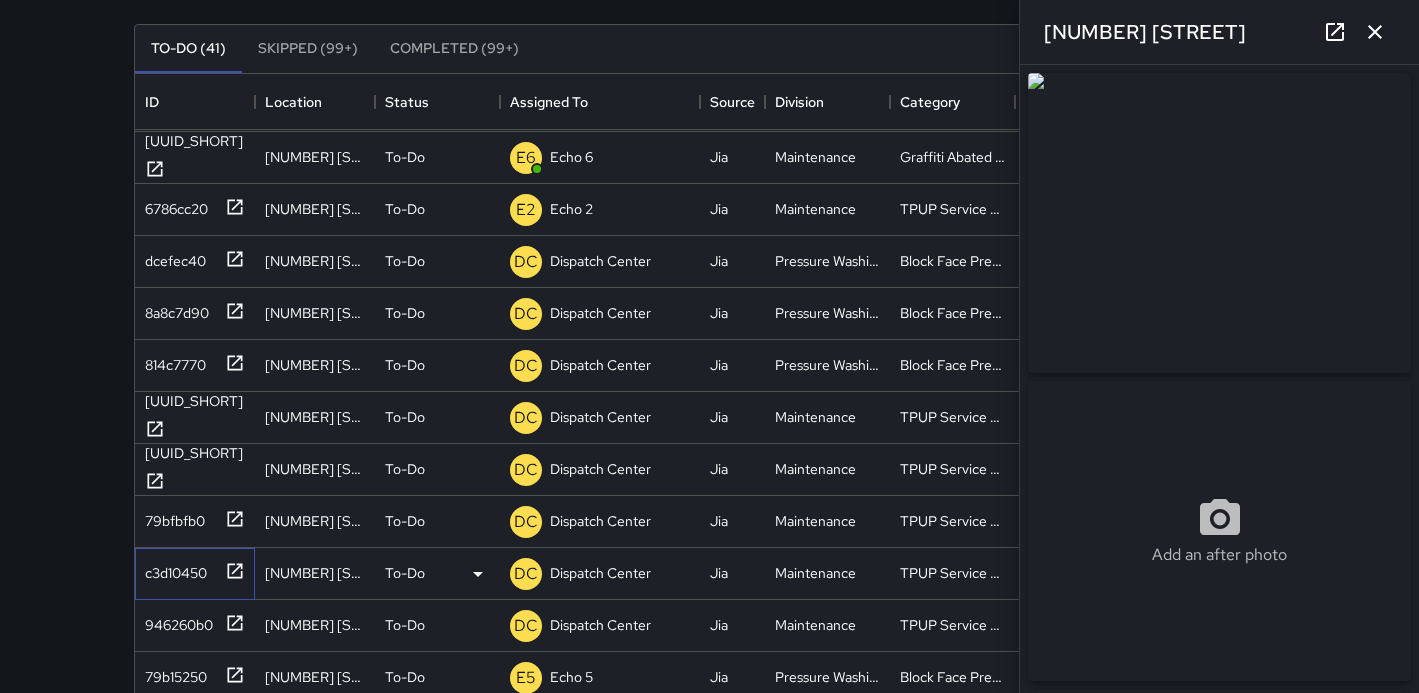 click on "c3d10450" at bounding box center (172, 569) 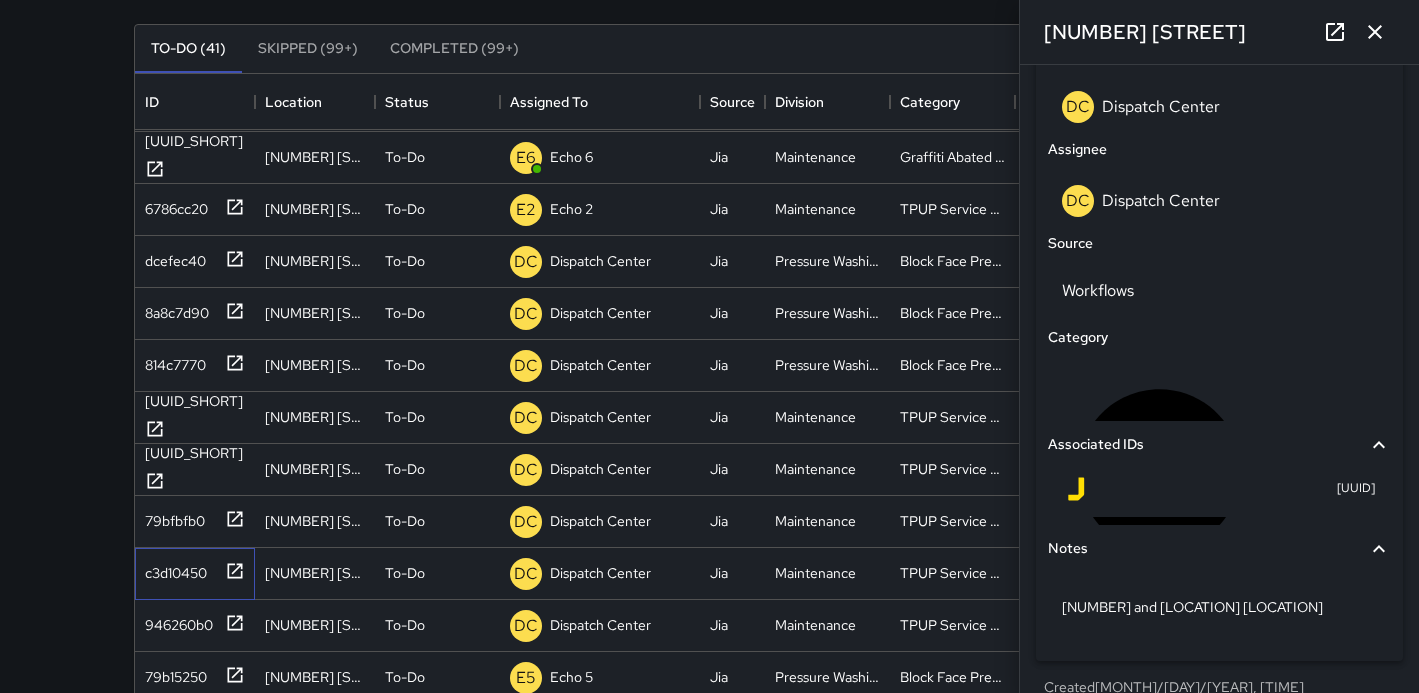 scroll, scrollTop: 1099, scrollLeft: 0, axis: vertical 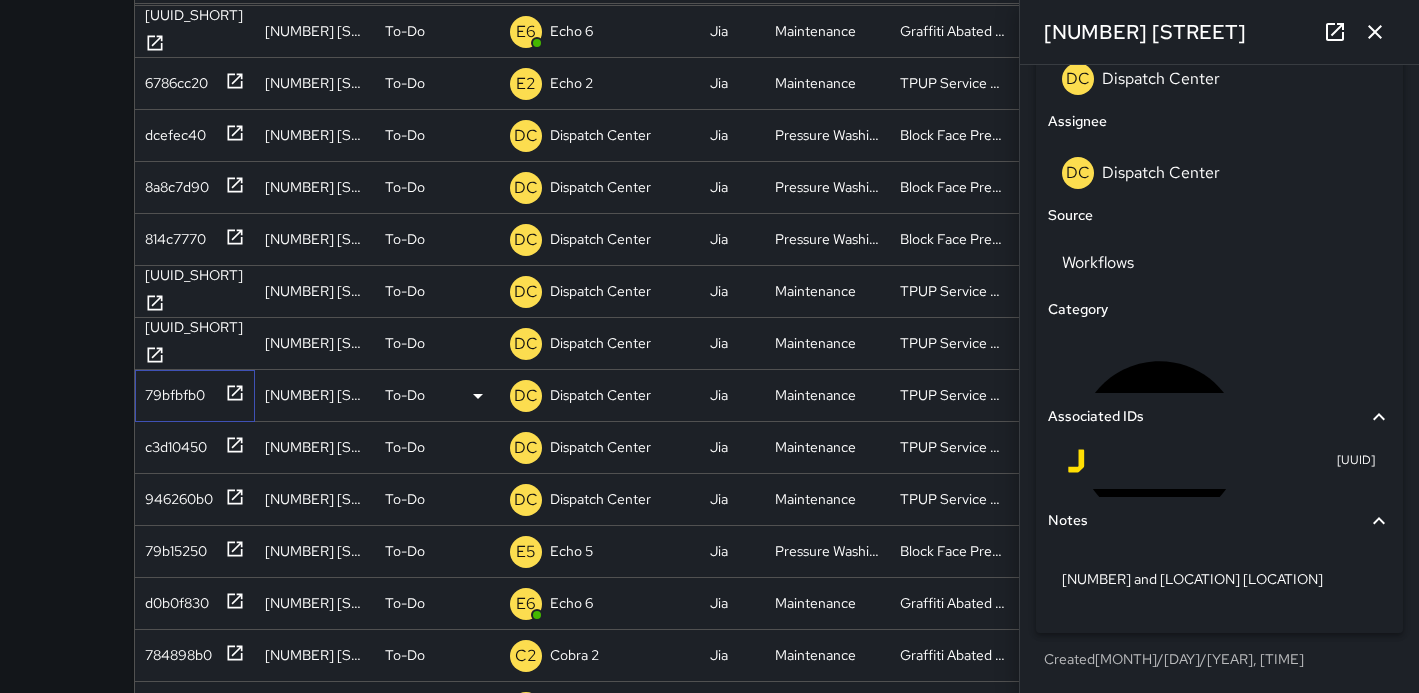 click on "79bfbfb0" at bounding box center [171, 391] 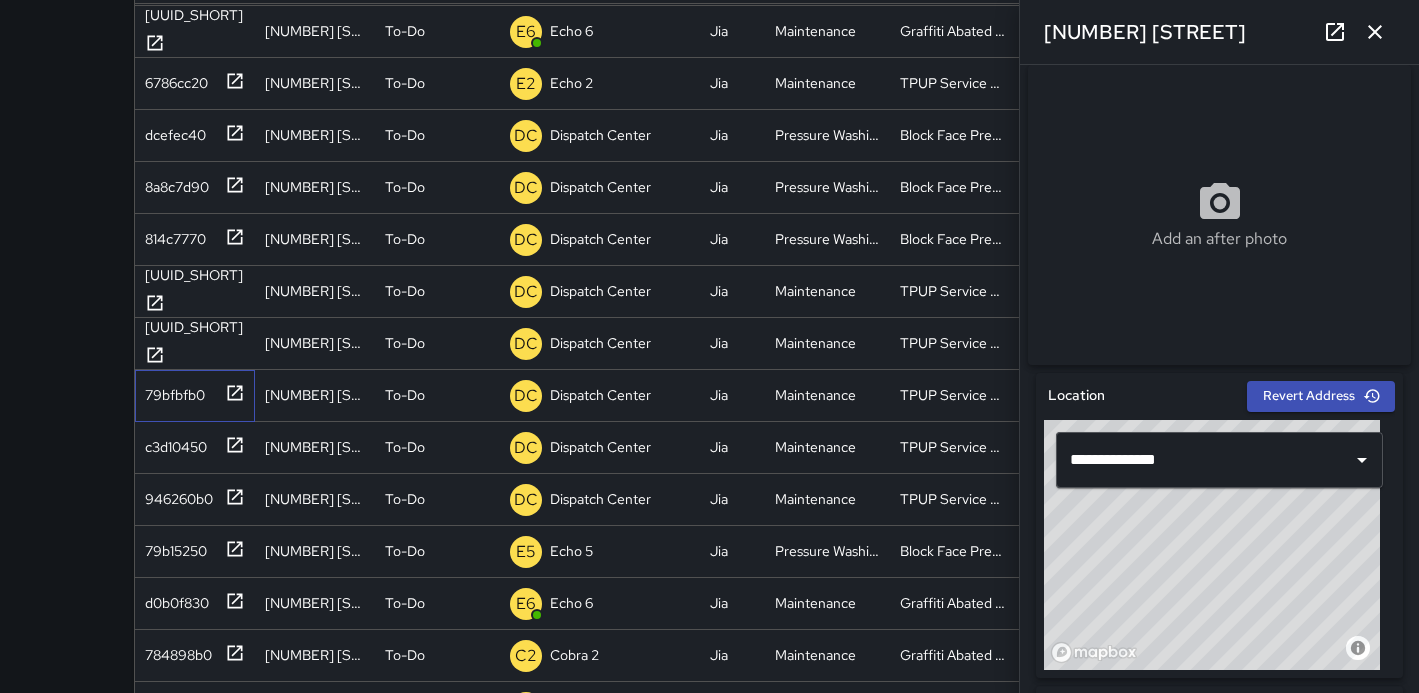 scroll, scrollTop: 320, scrollLeft: 0, axis: vertical 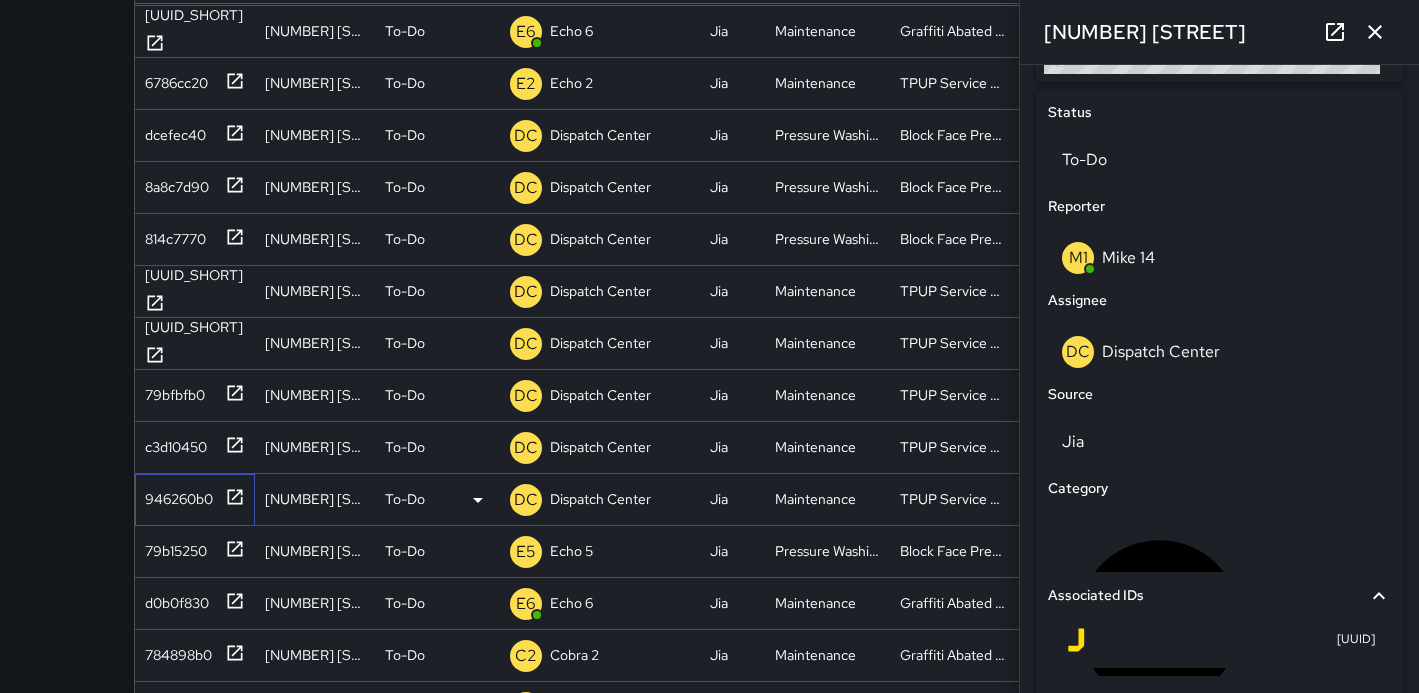 click on "946260b0" at bounding box center (175, 495) 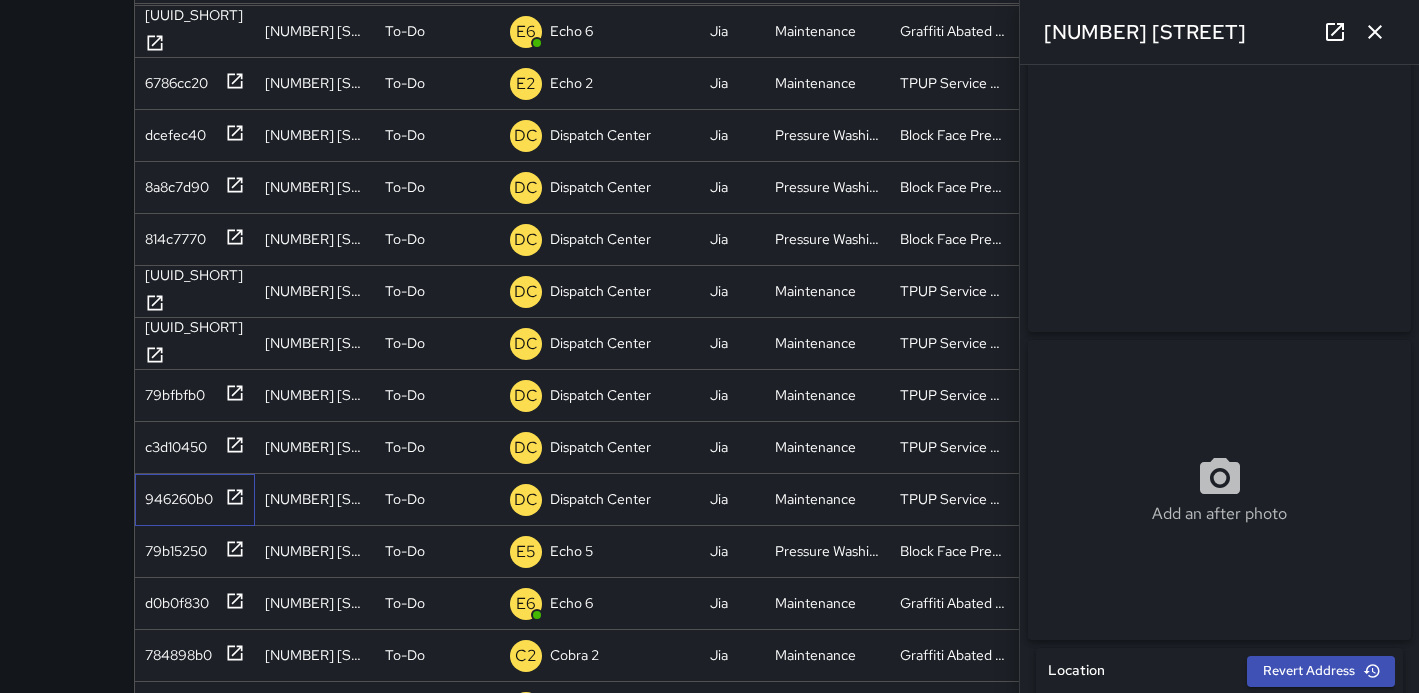 scroll, scrollTop: 0, scrollLeft: 0, axis: both 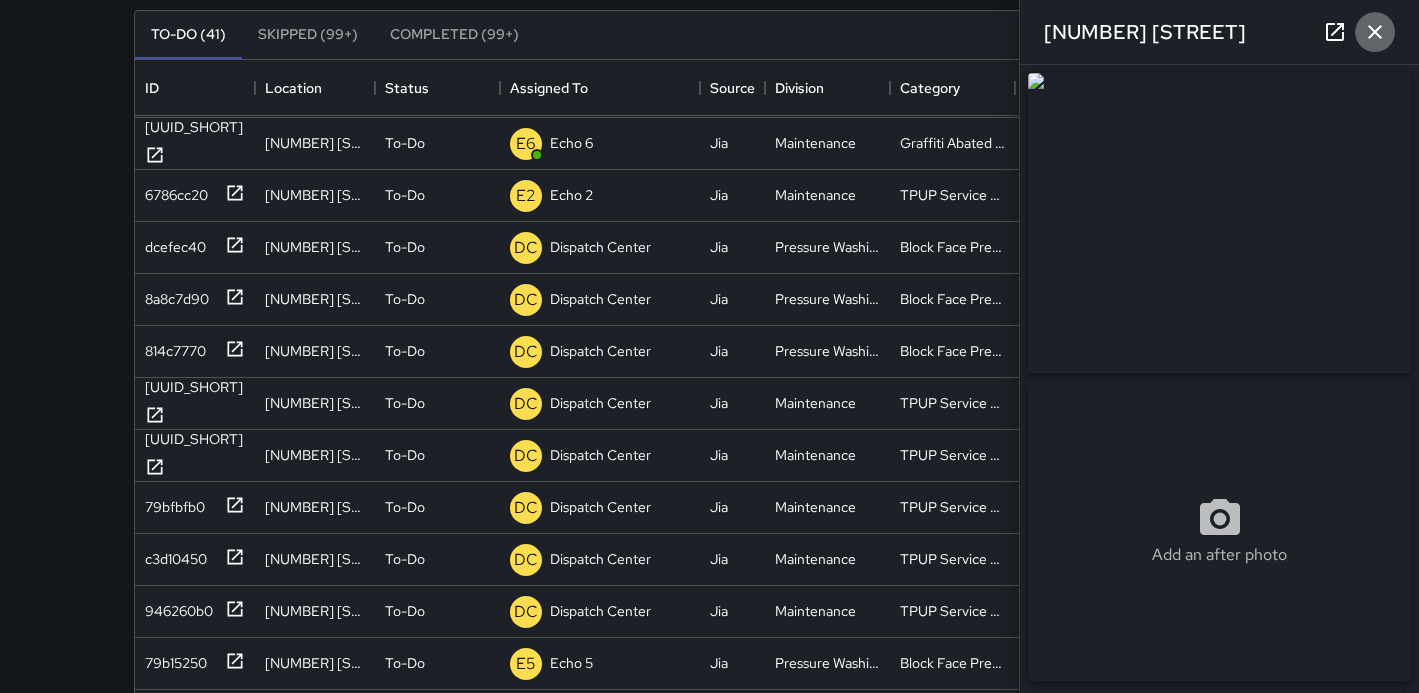 click 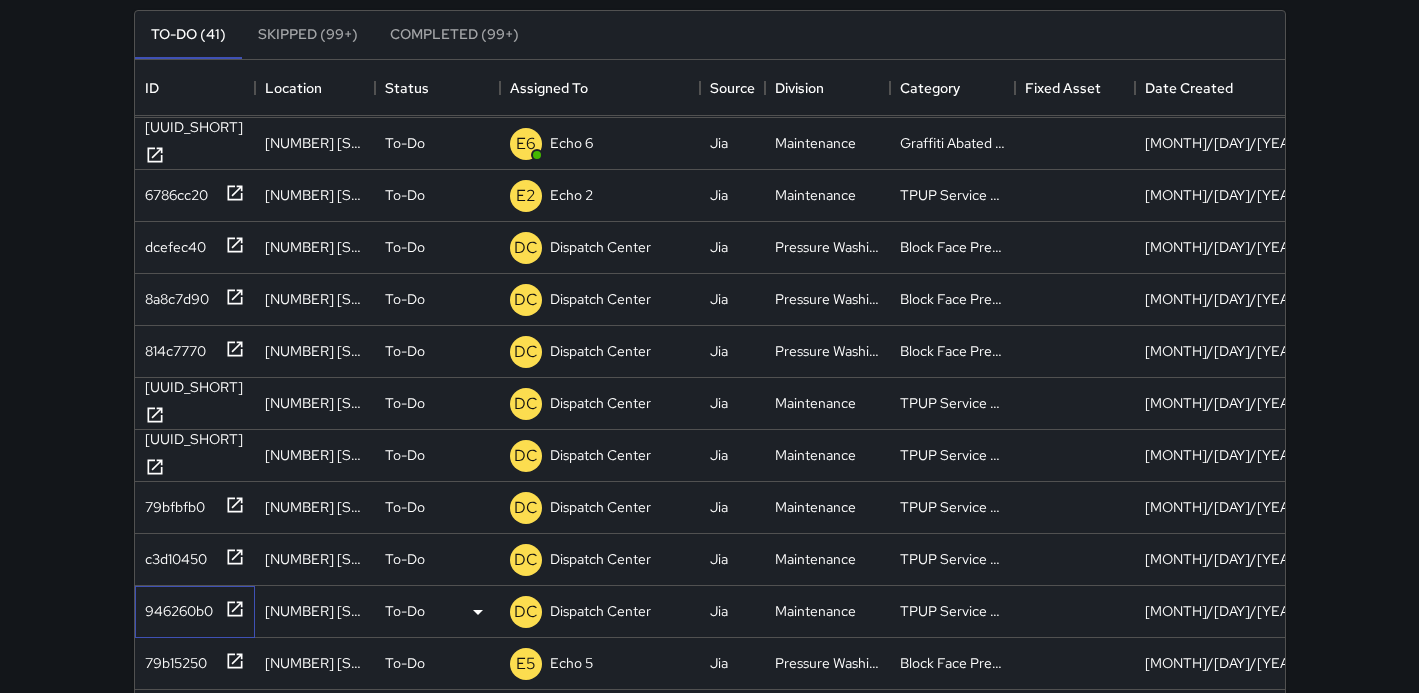 click on "946260b0" at bounding box center [191, 607] 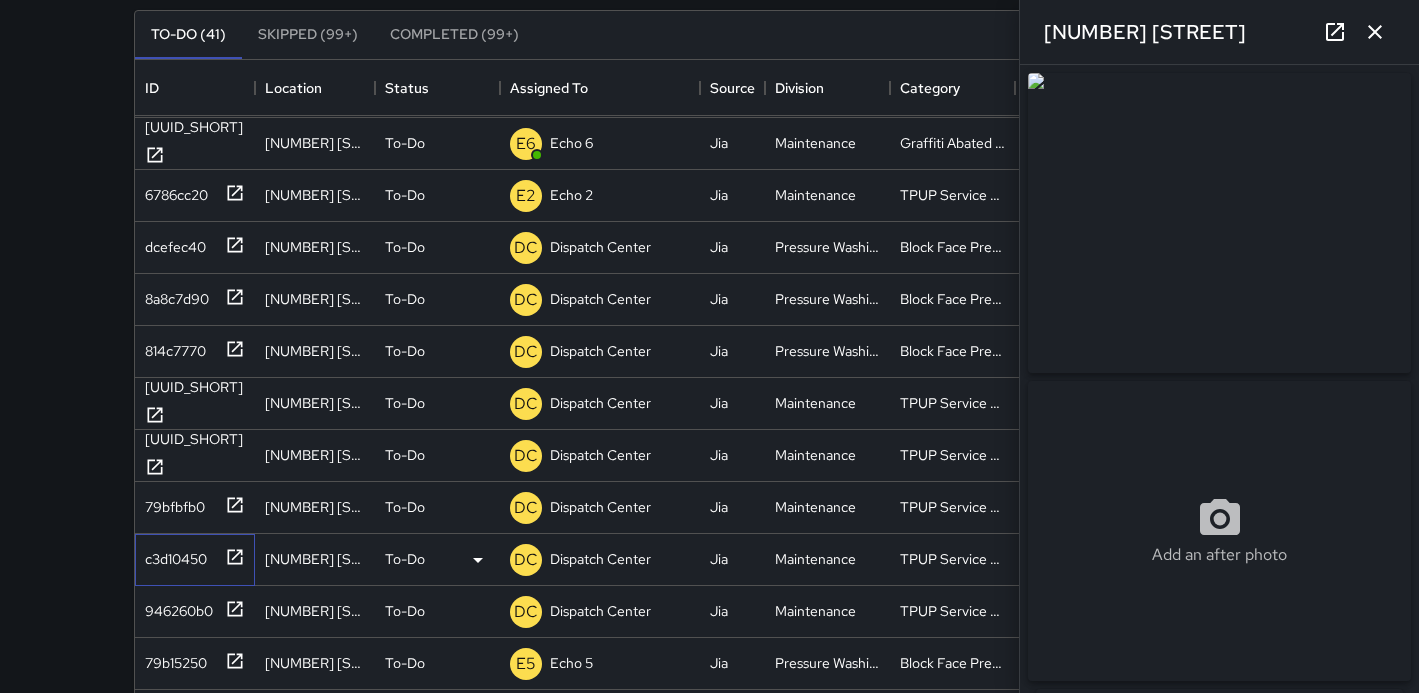 click on "c3d10450" at bounding box center [172, 555] 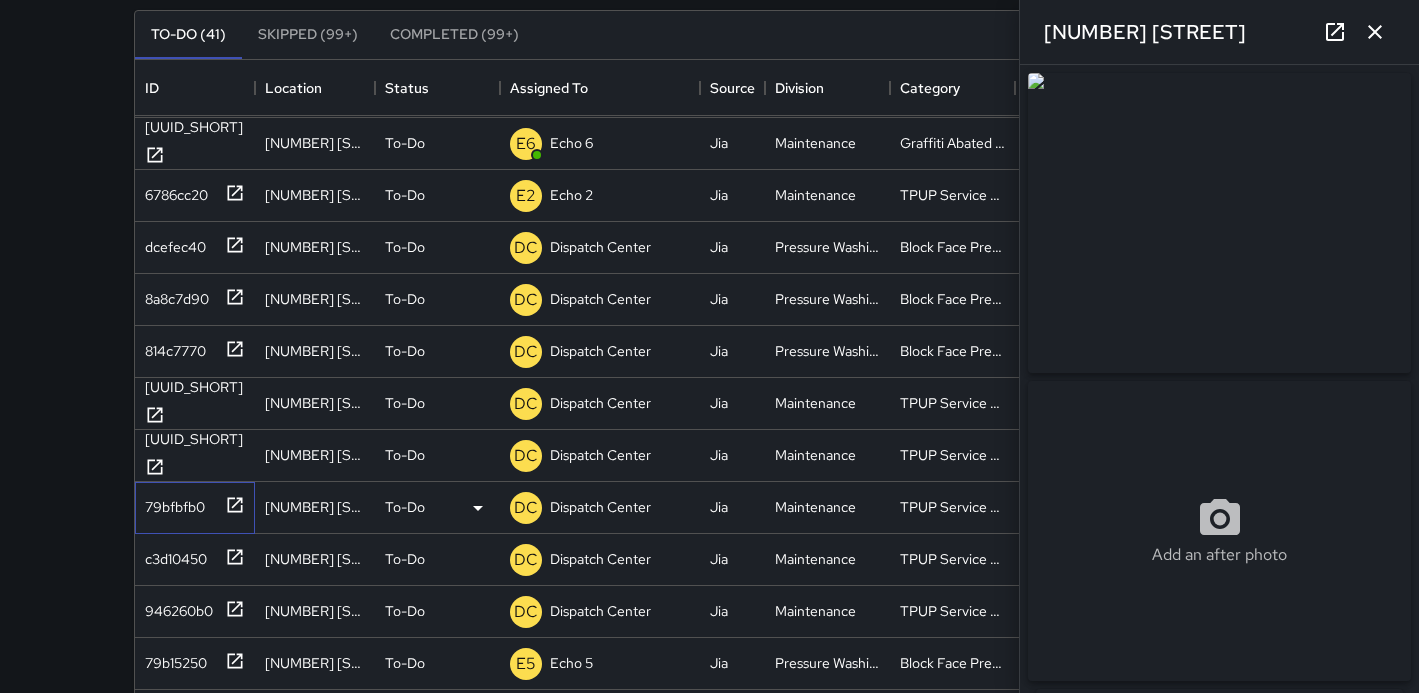 click on "79bfbfb0" at bounding box center (171, 503) 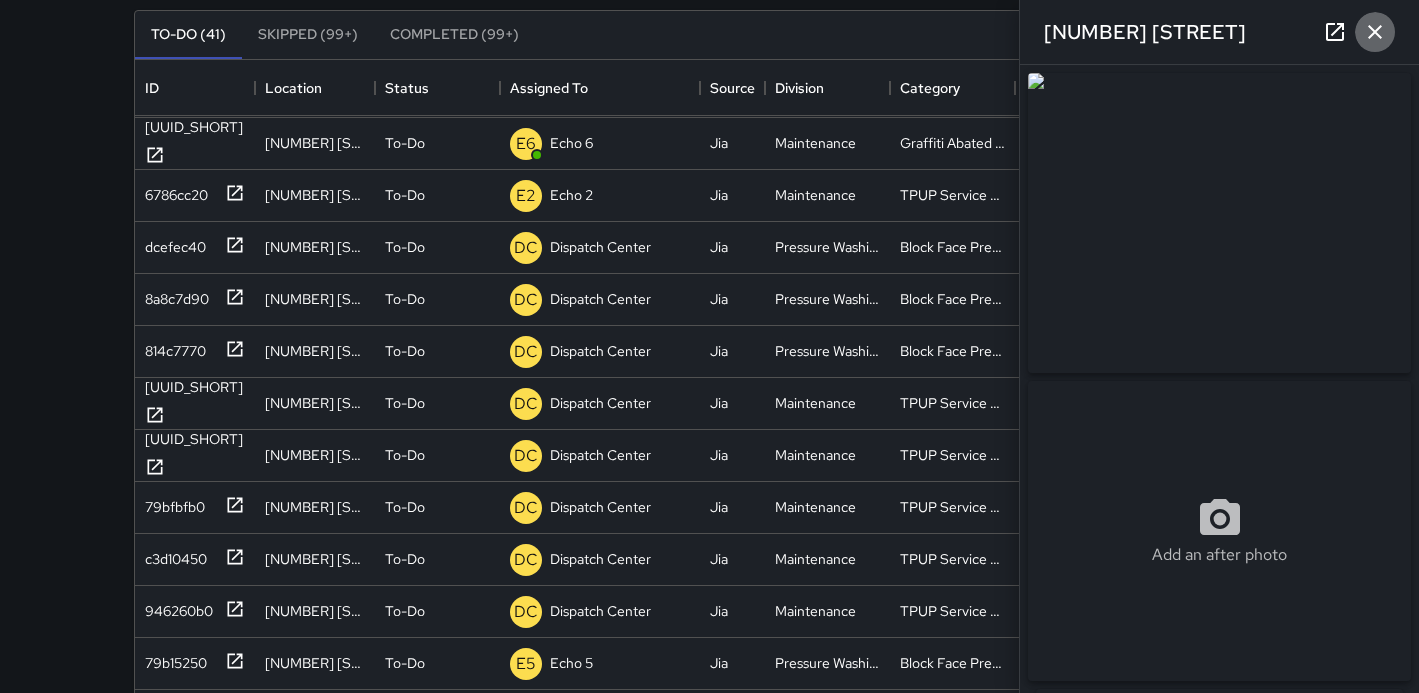 click 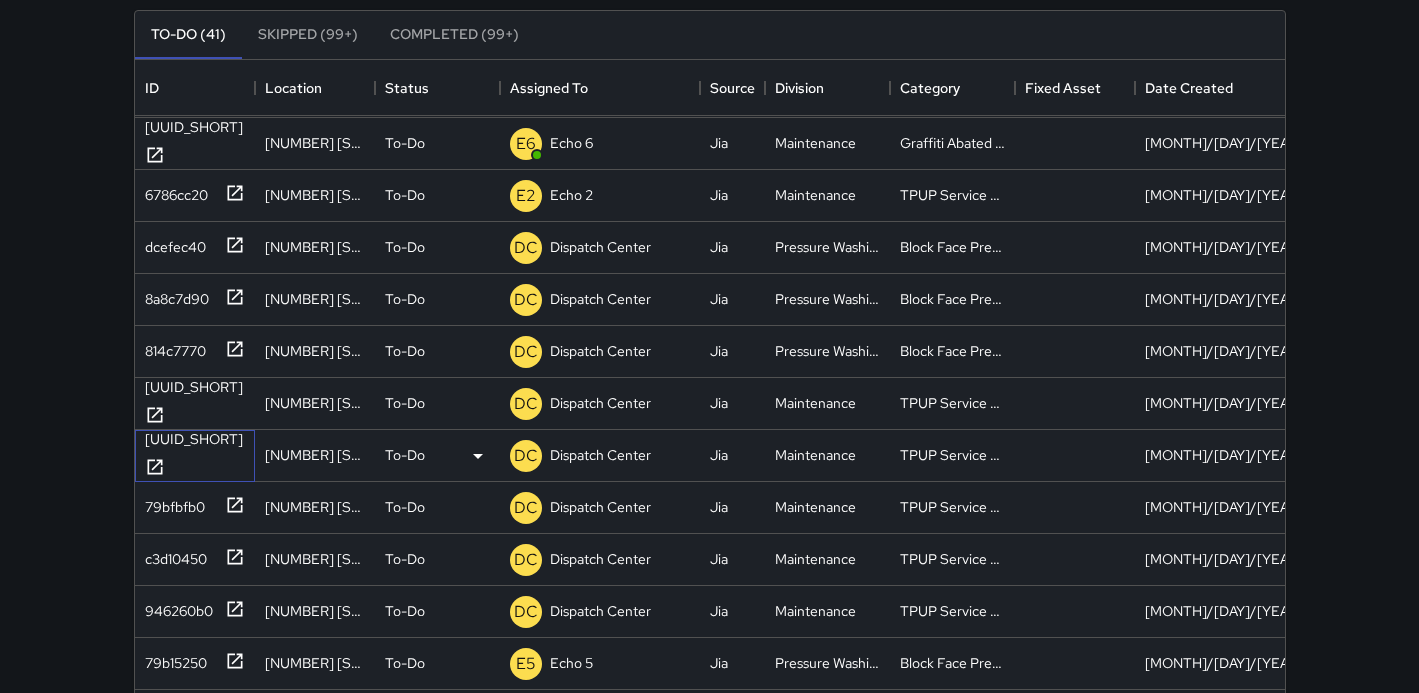 click on "[UUID_SHORT]" at bounding box center [190, 435] 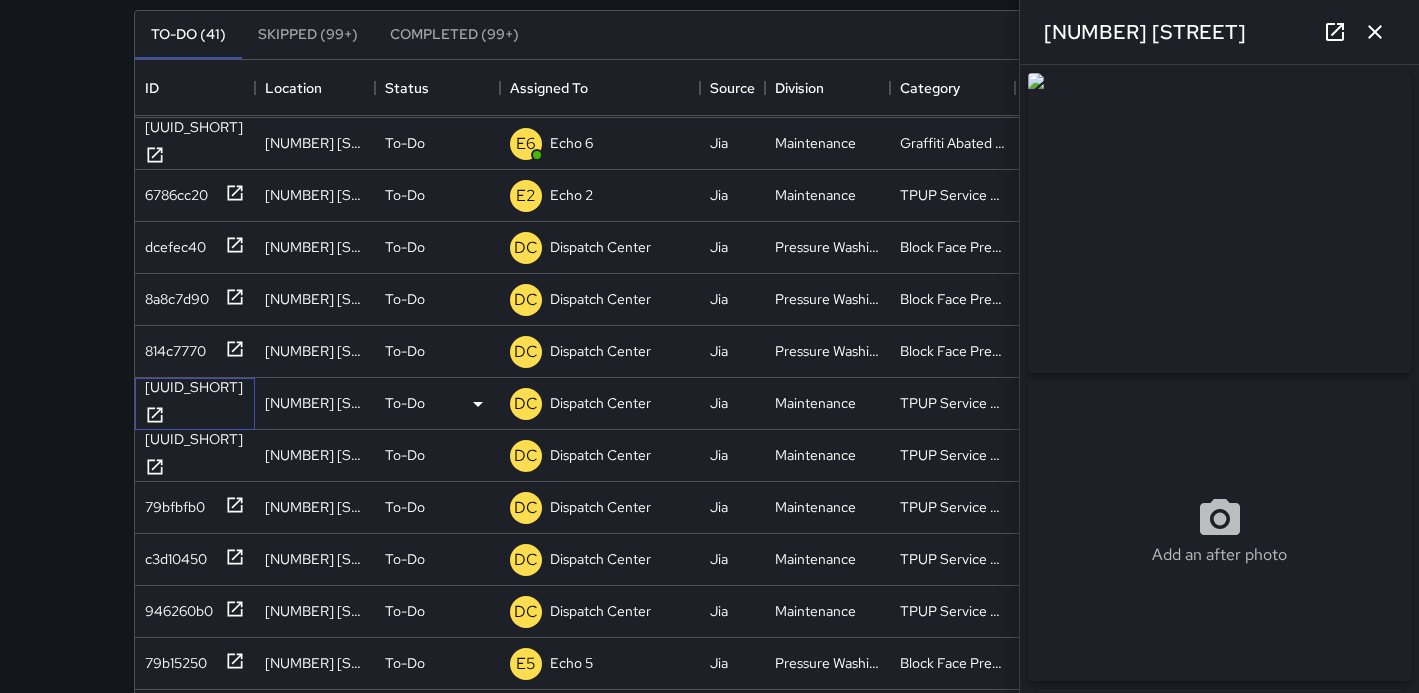 click on "[UUID_SHORT]" at bounding box center (190, 383) 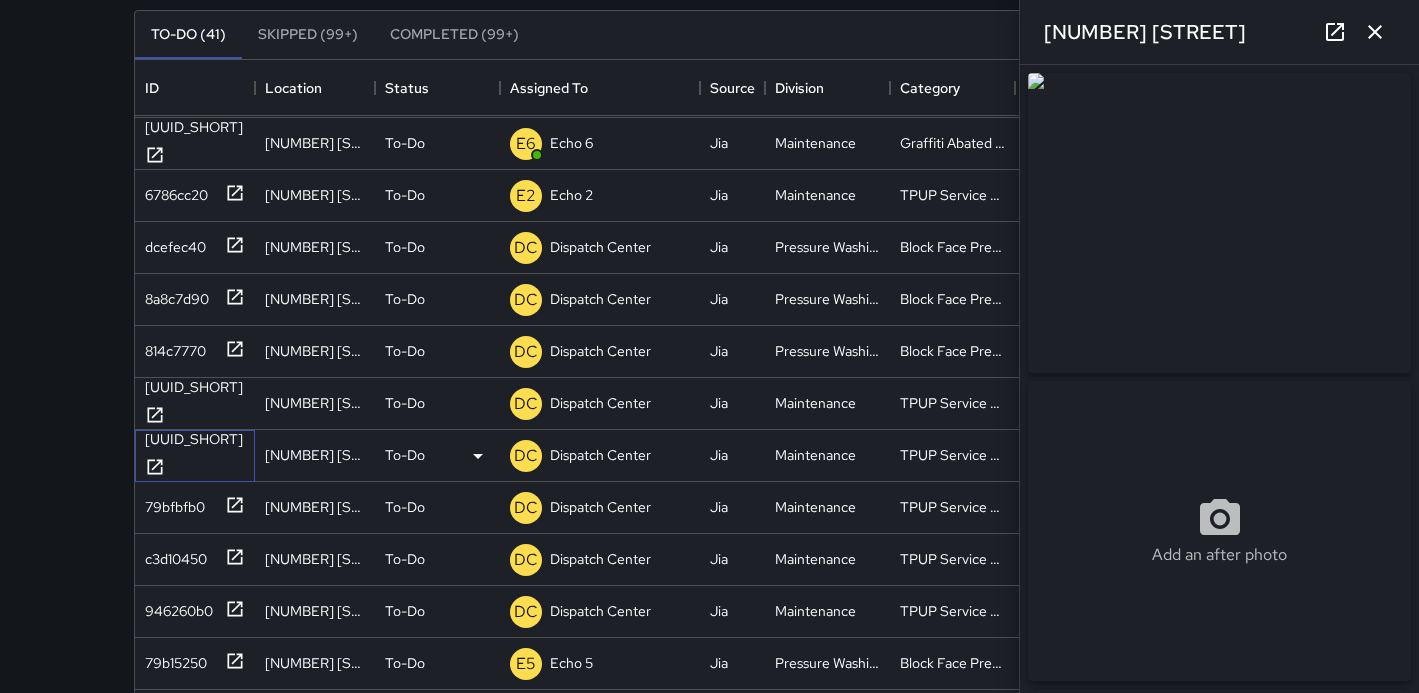 click on "[UUID_SHORT]" at bounding box center (190, 435) 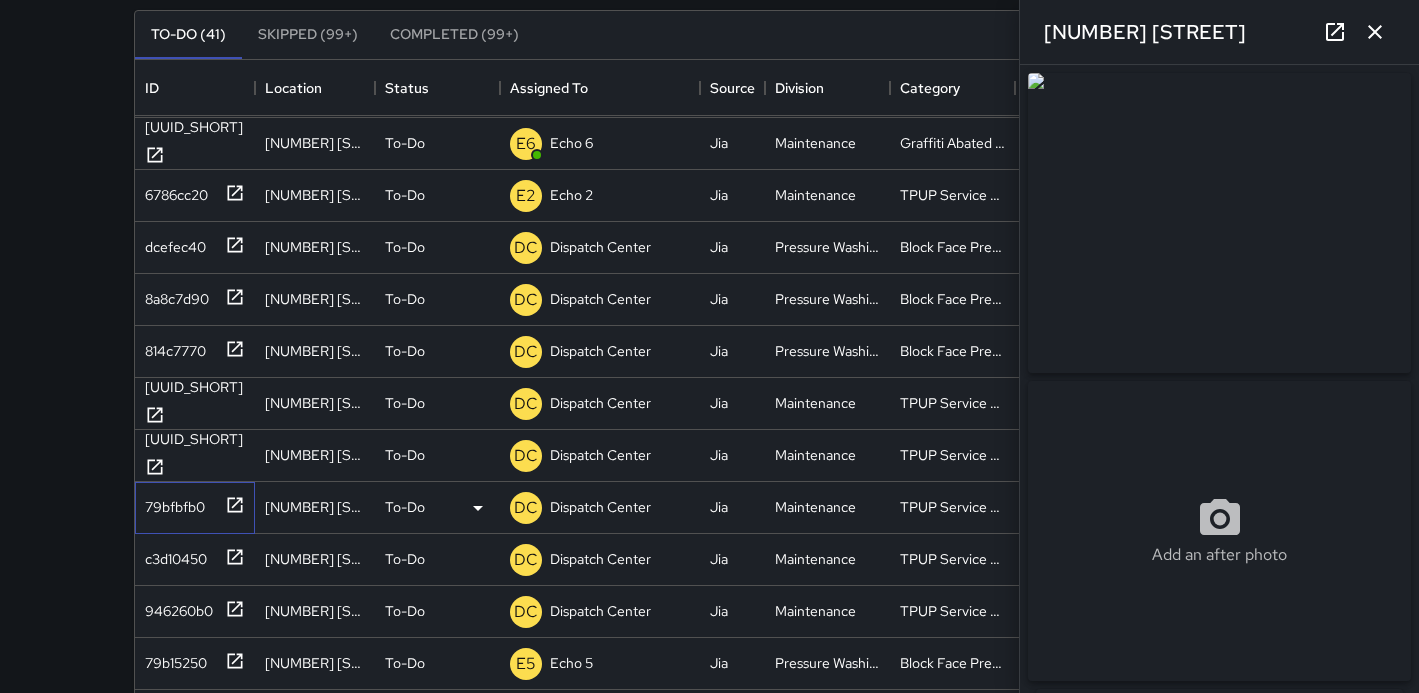 click on "79bfbfb0" at bounding box center [171, 503] 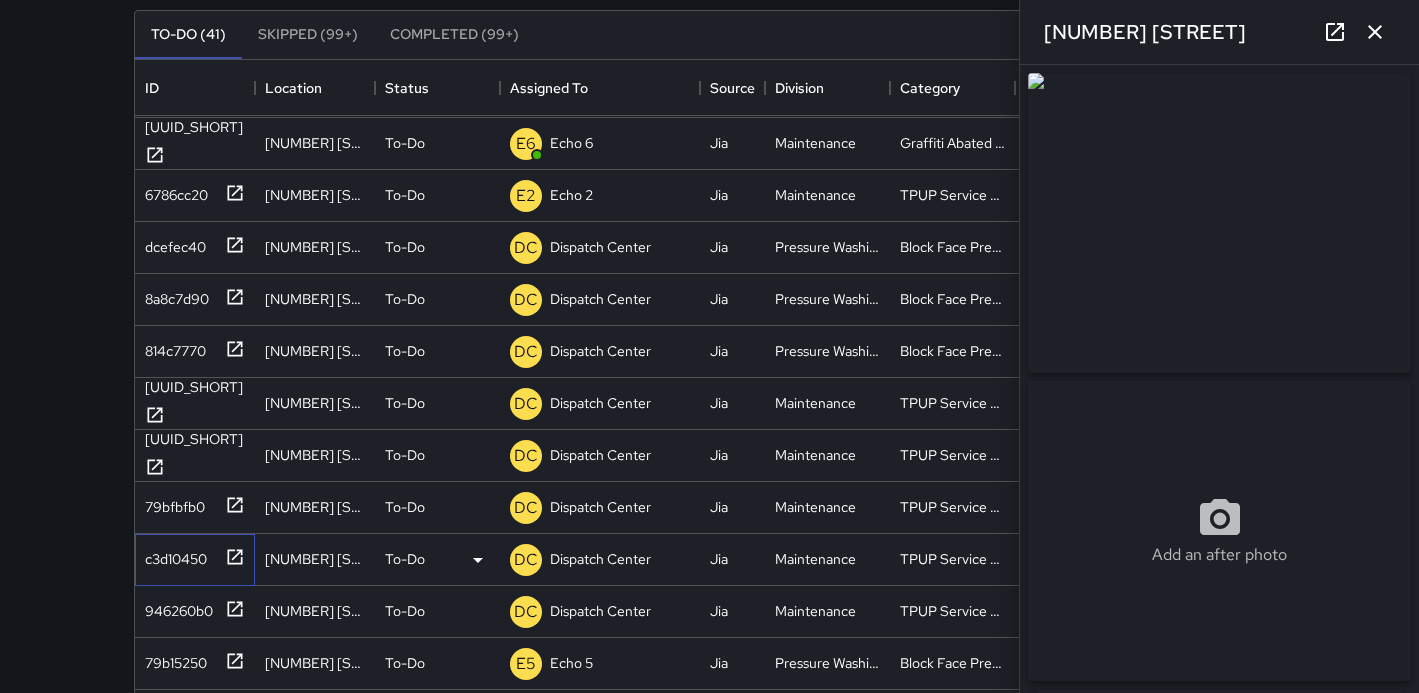 click on "c3d10450" at bounding box center [172, 555] 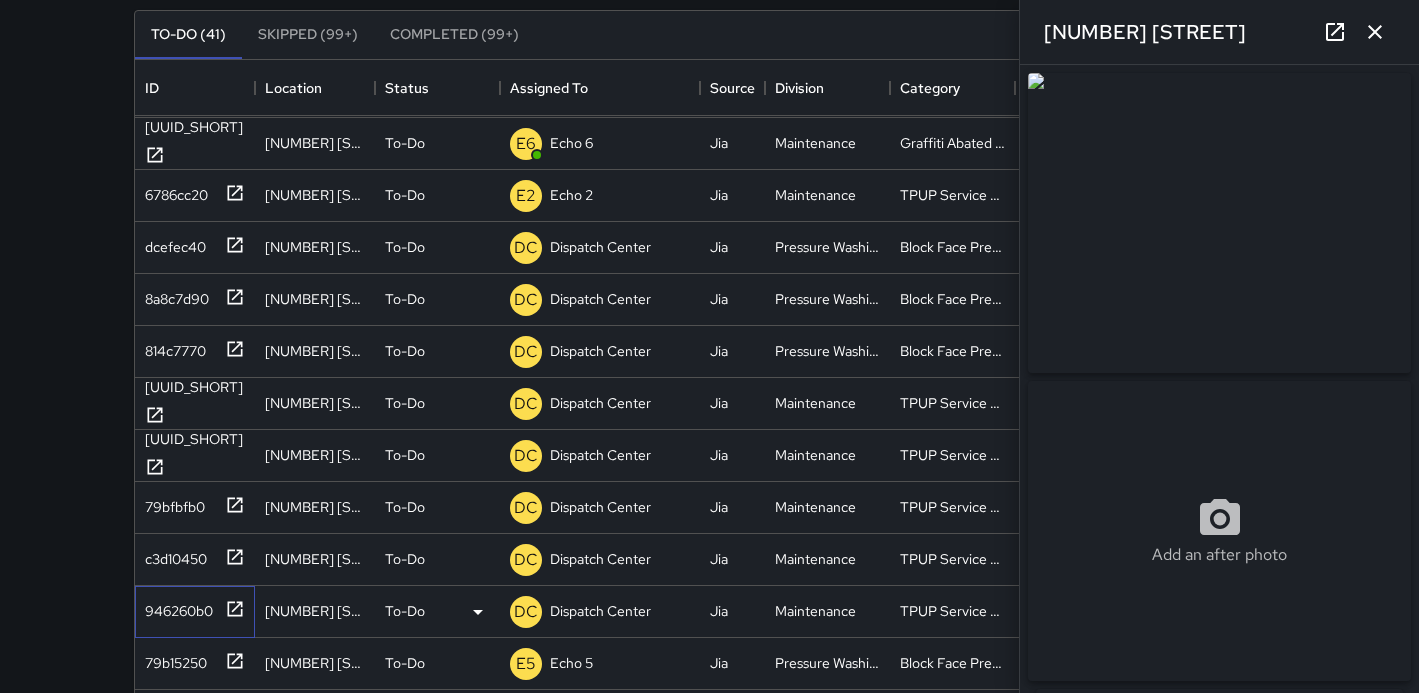 click on "946260b0" at bounding box center [175, 607] 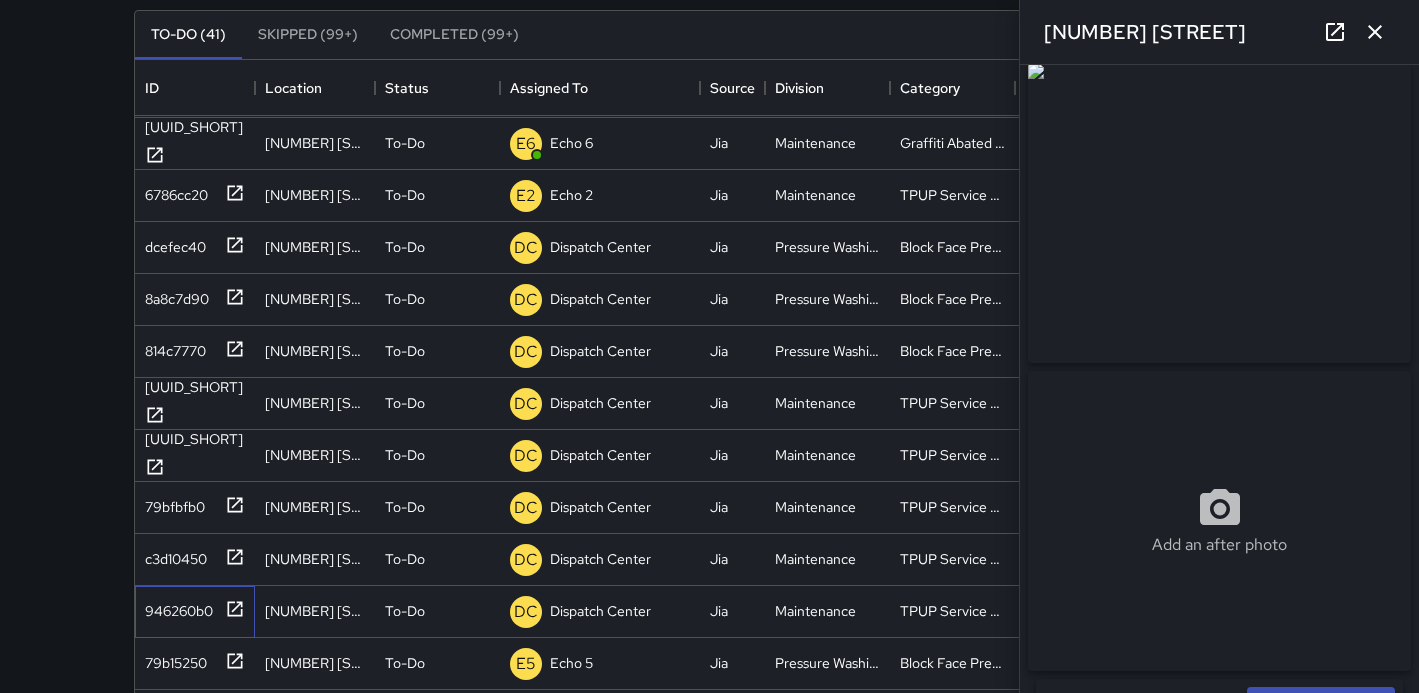 scroll, scrollTop: 8, scrollLeft: 0, axis: vertical 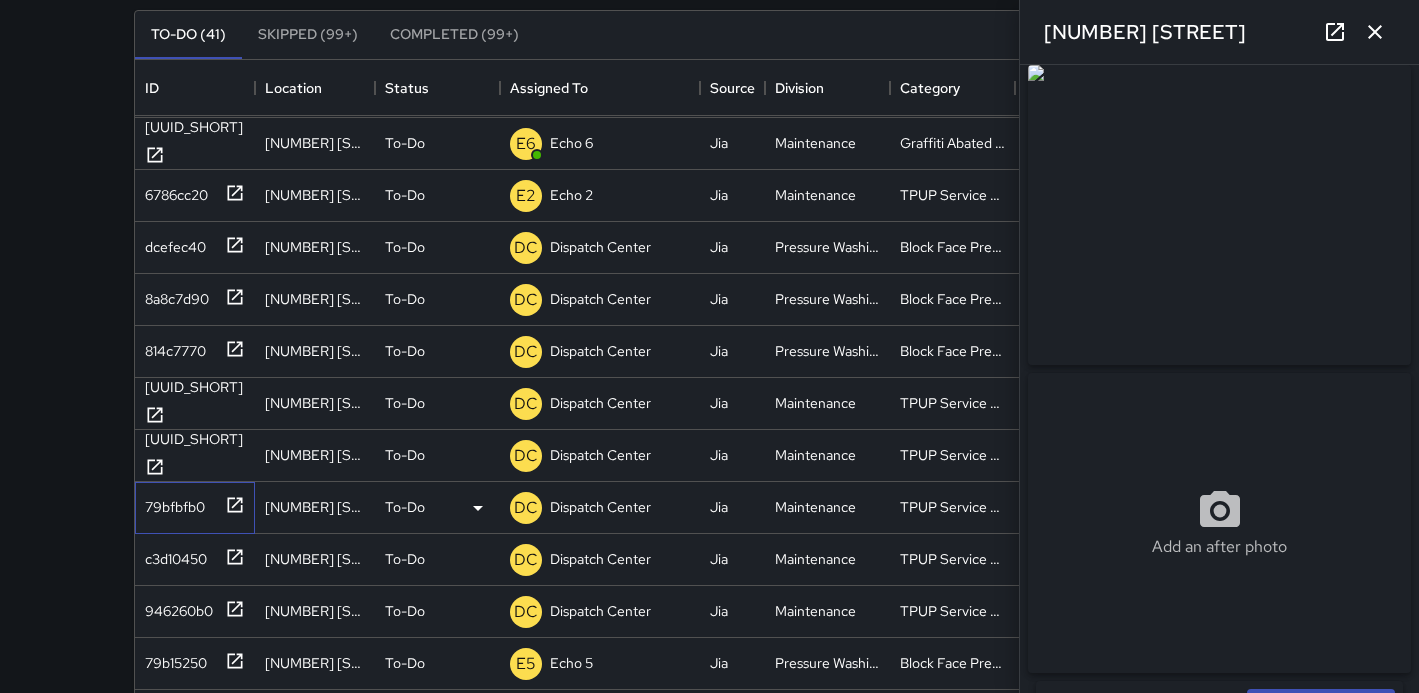 click on "79bfbfb0" at bounding box center [171, 503] 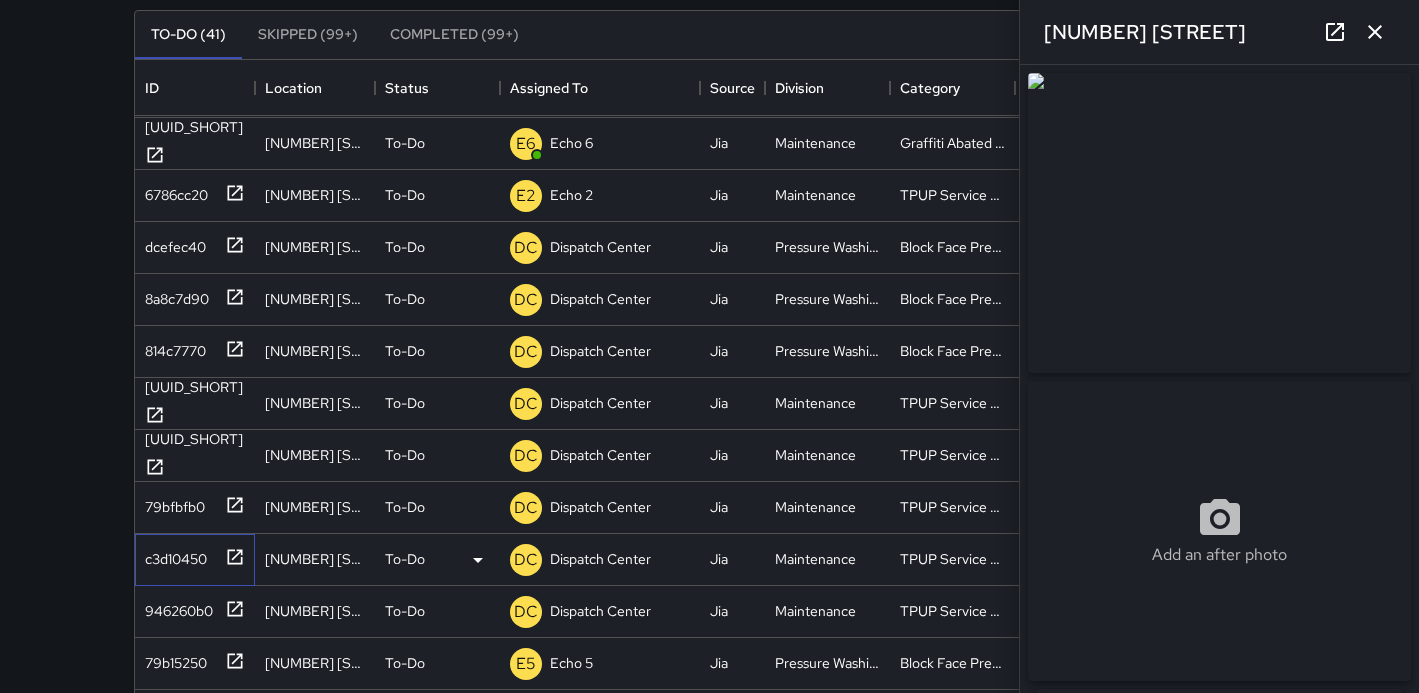 click on "c3d10450" at bounding box center (172, 555) 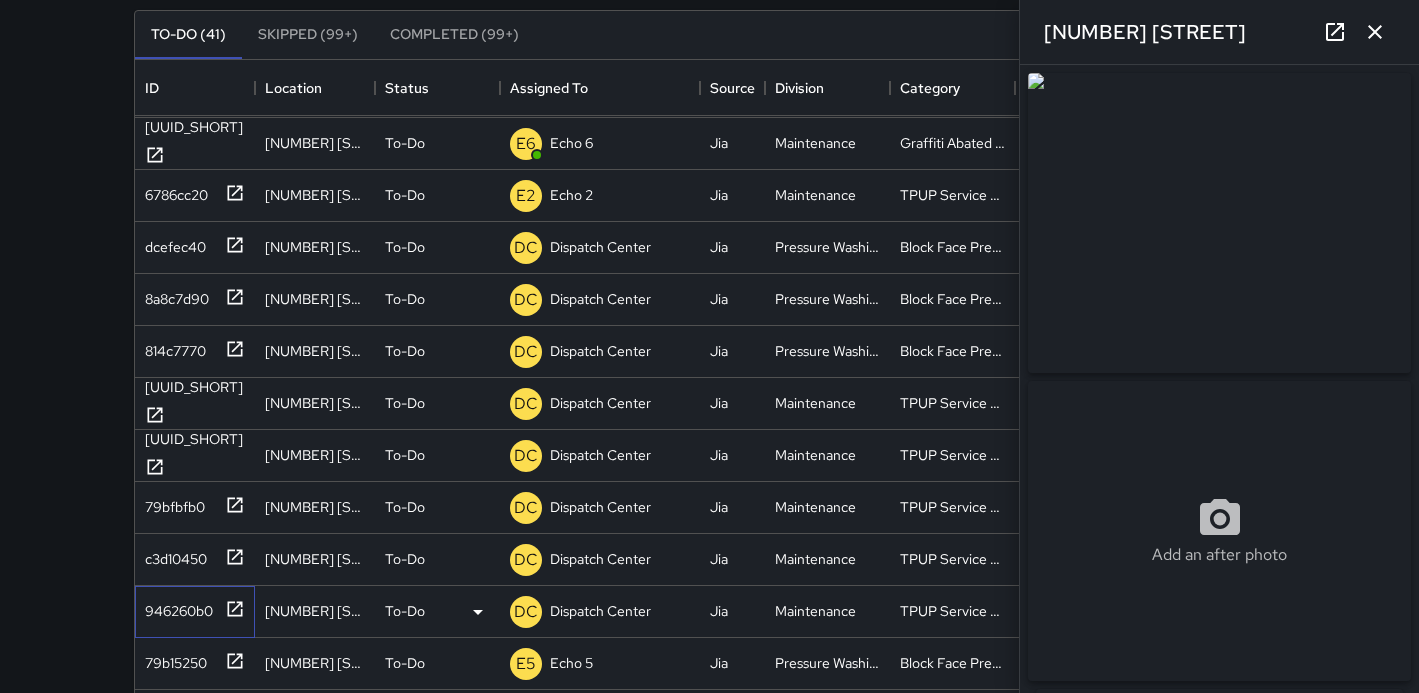 click on "946260b0" at bounding box center (175, 607) 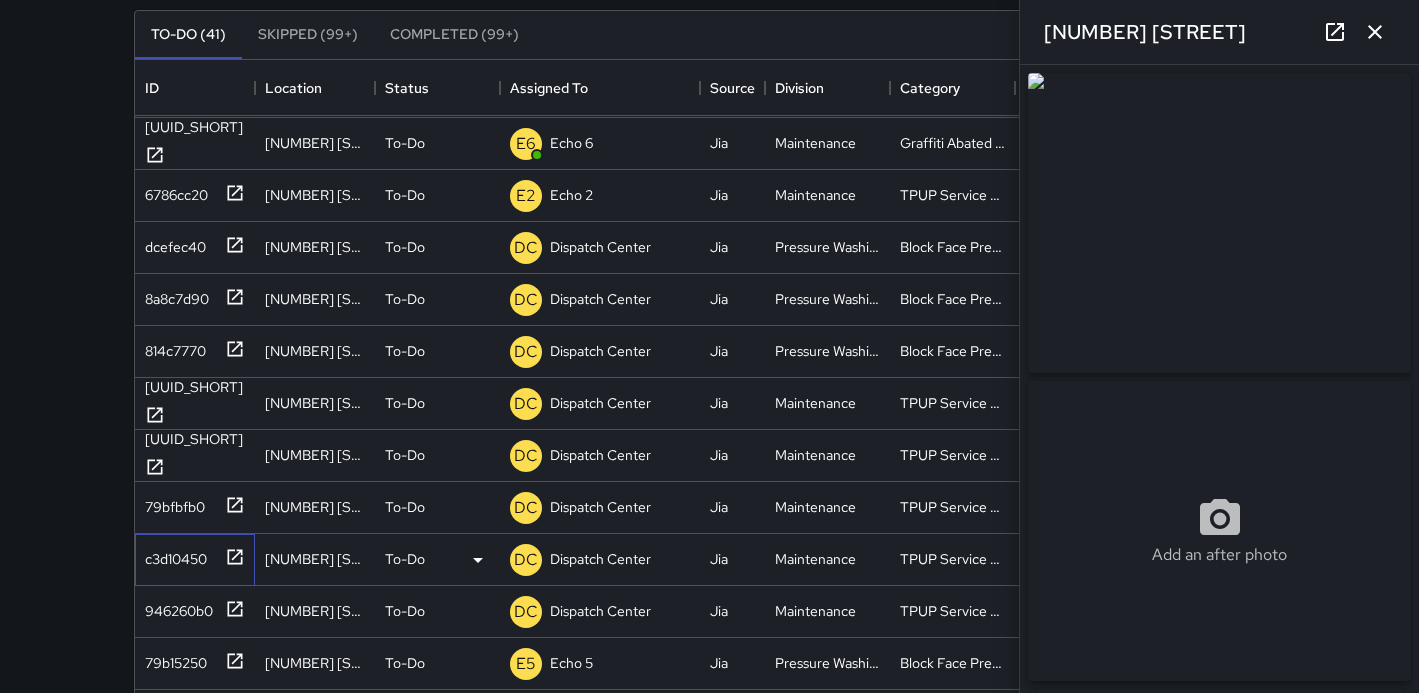 click on "c3d10450" at bounding box center [172, 555] 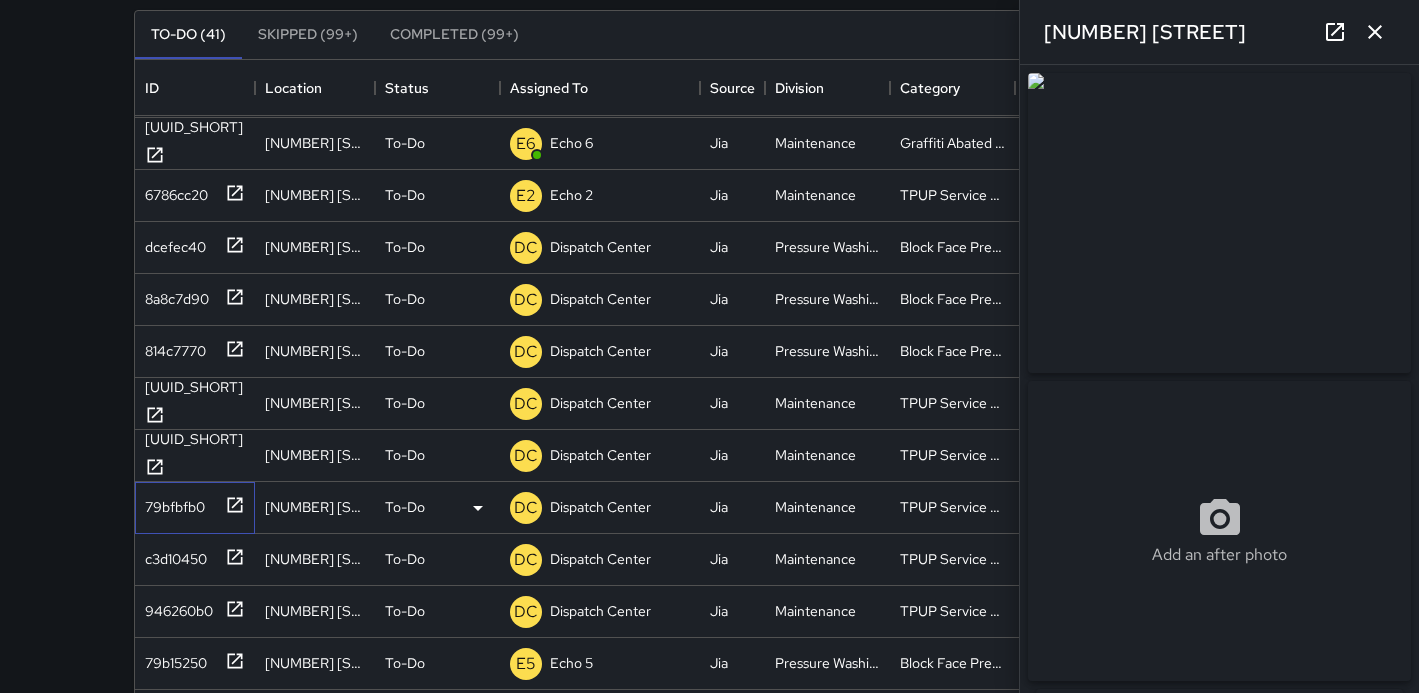 click on "79bfbfb0" at bounding box center [171, 503] 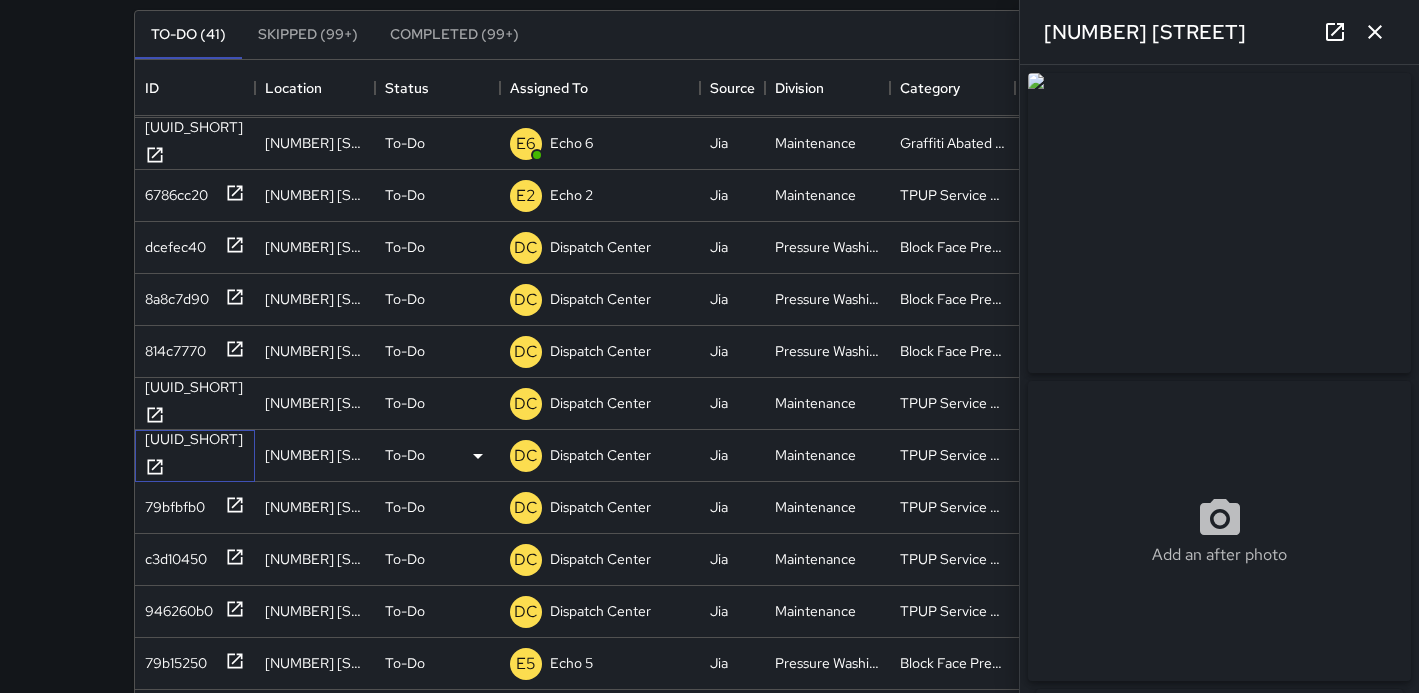 click on "[UUID_SHORT]" at bounding box center [195, 456] 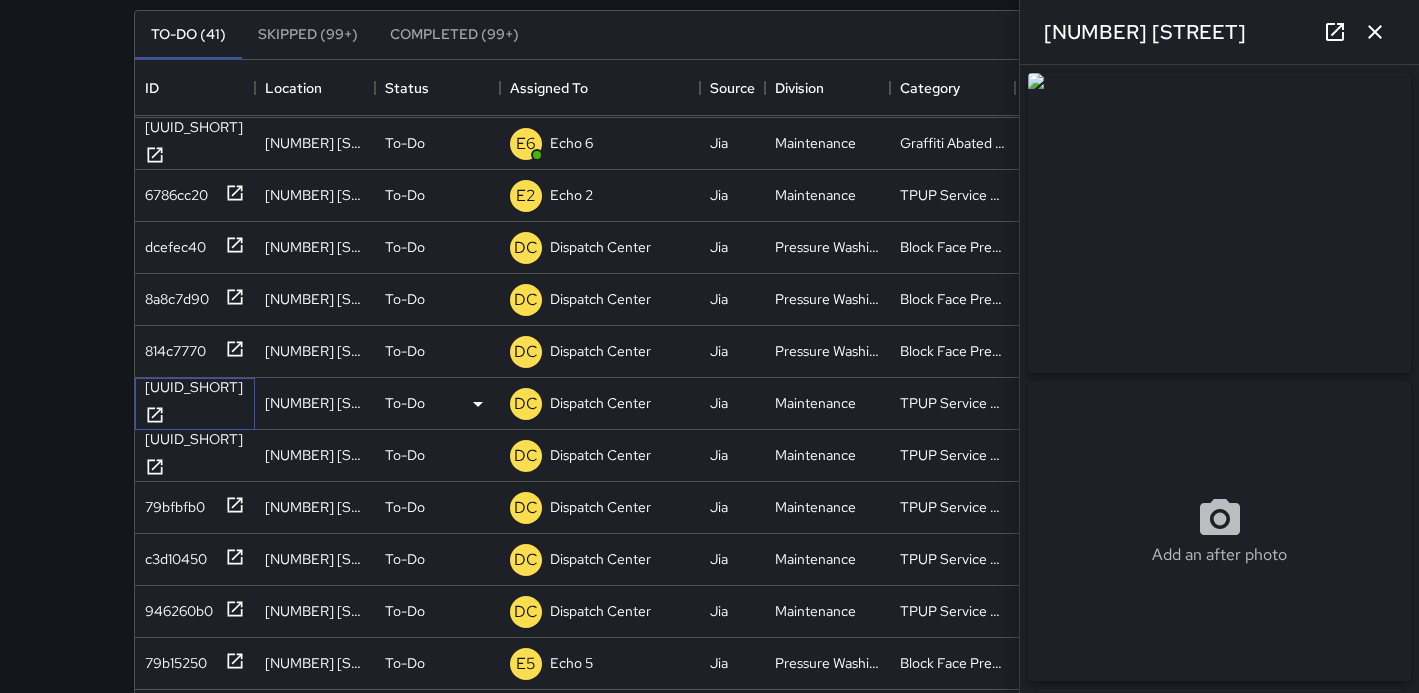 click on "[UUID_SHORT]" at bounding box center [190, 383] 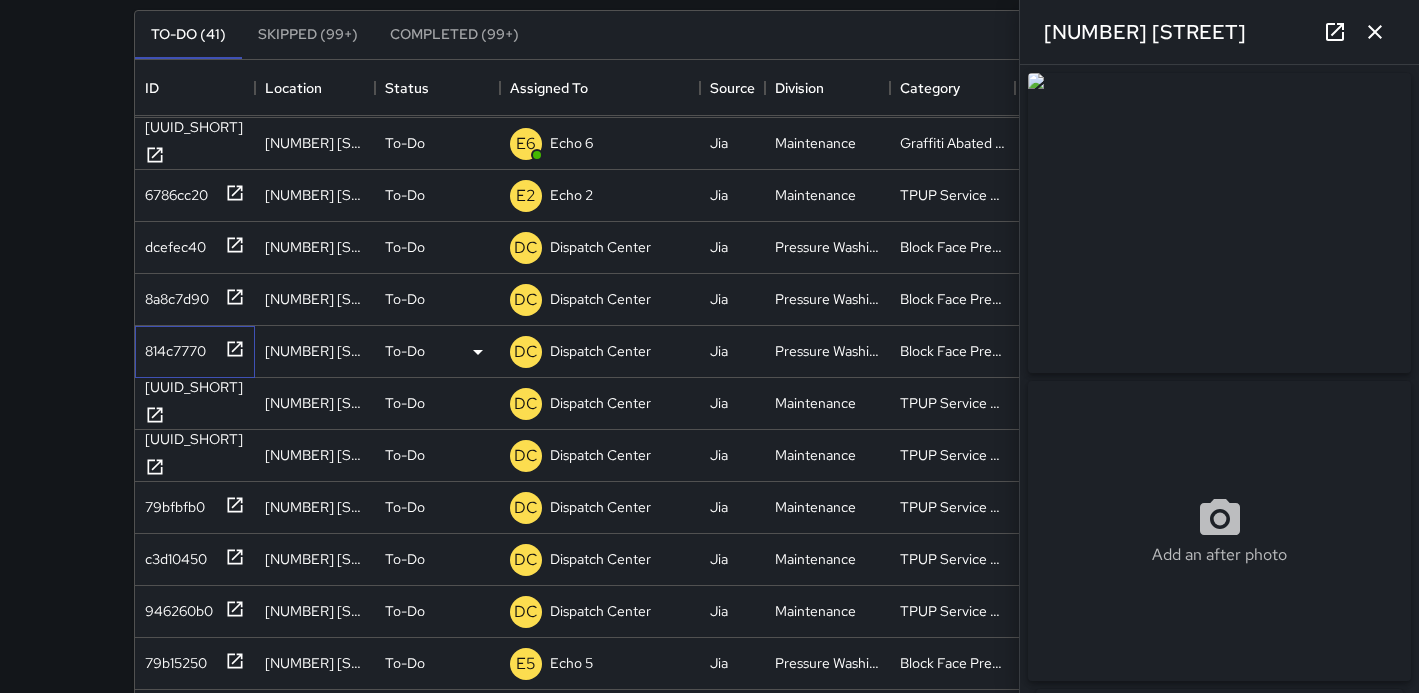 click on "814c7770" at bounding box center [171, 347] 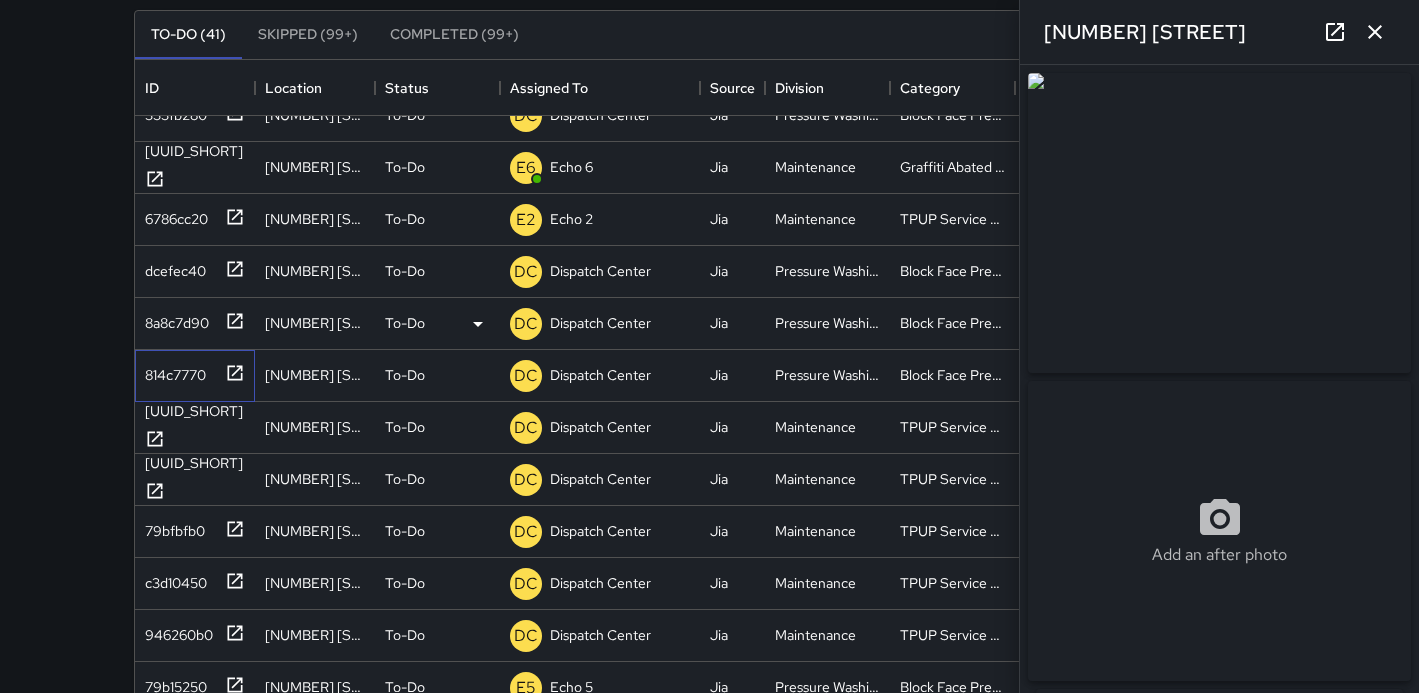 scroll, scrollTop: 0, scrollLeft: 0, axis: both 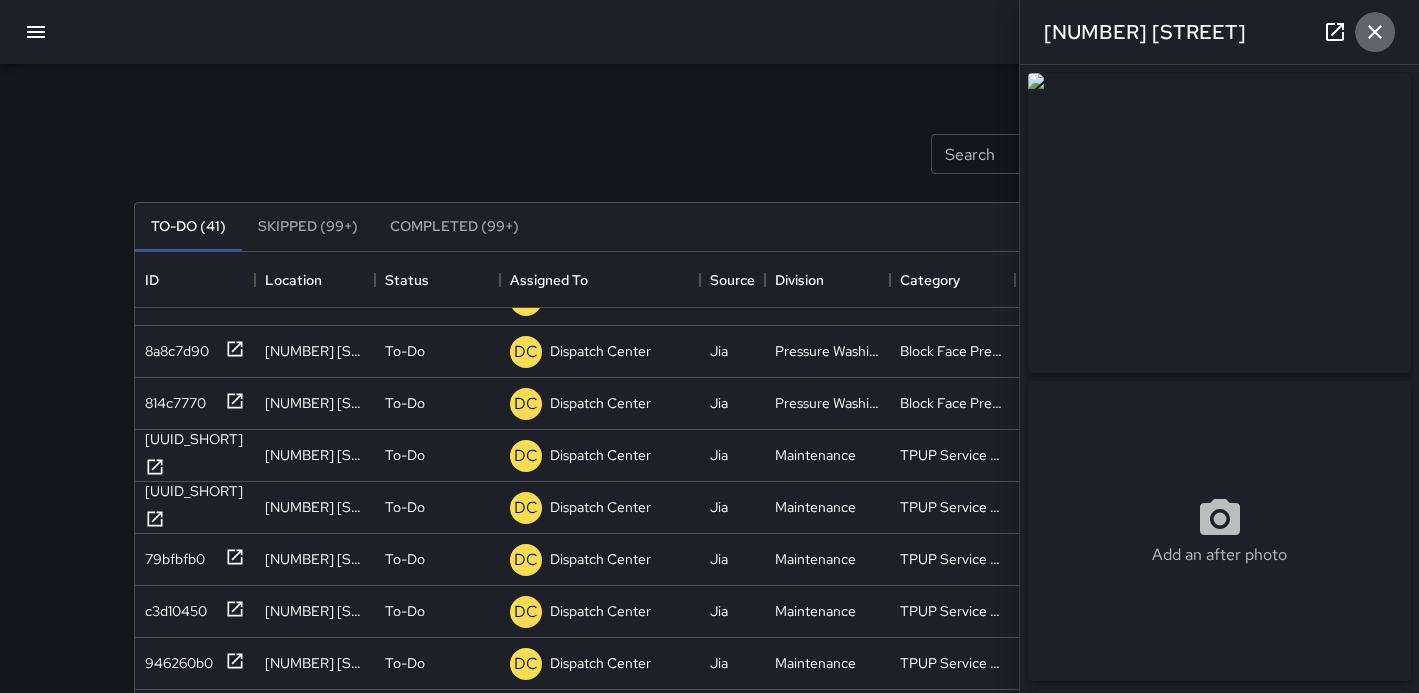 click at bounding box center (1375, 32) 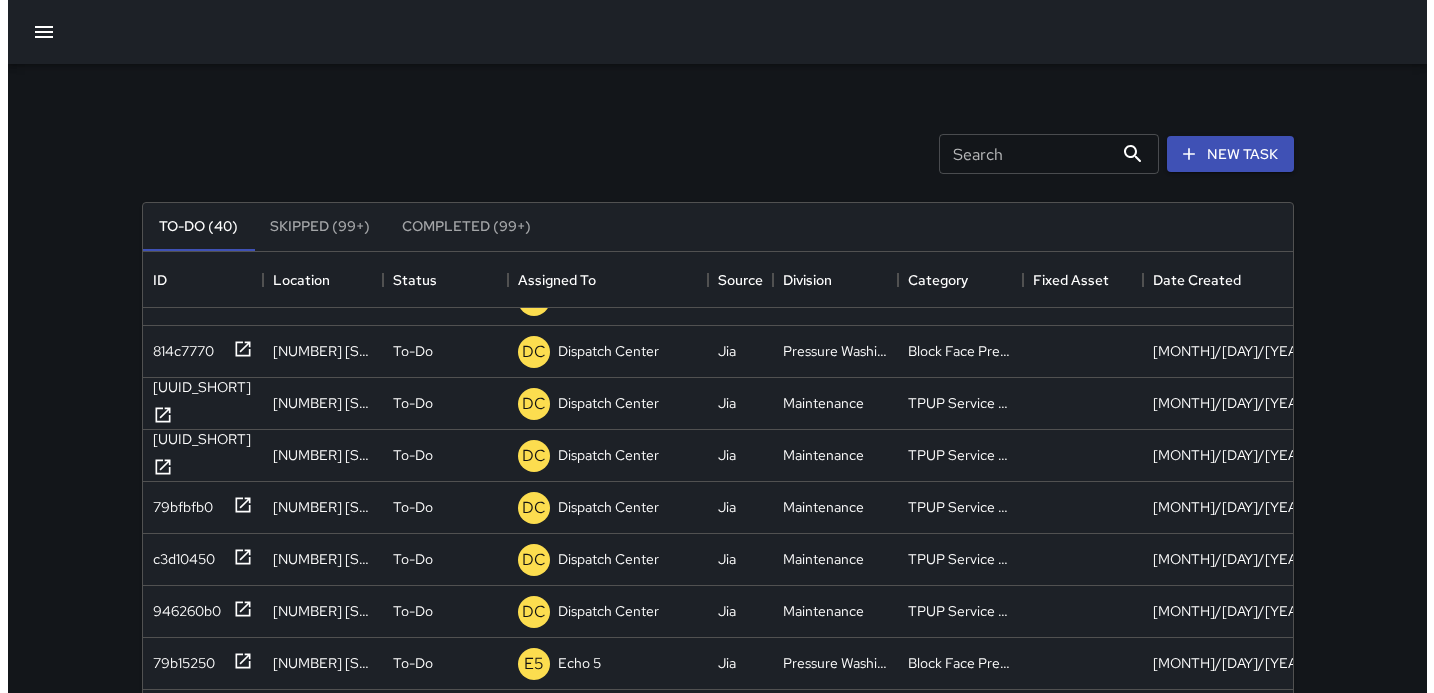 scroll, scrollTop: 294, scrollLeft: 0, axis: vertical 